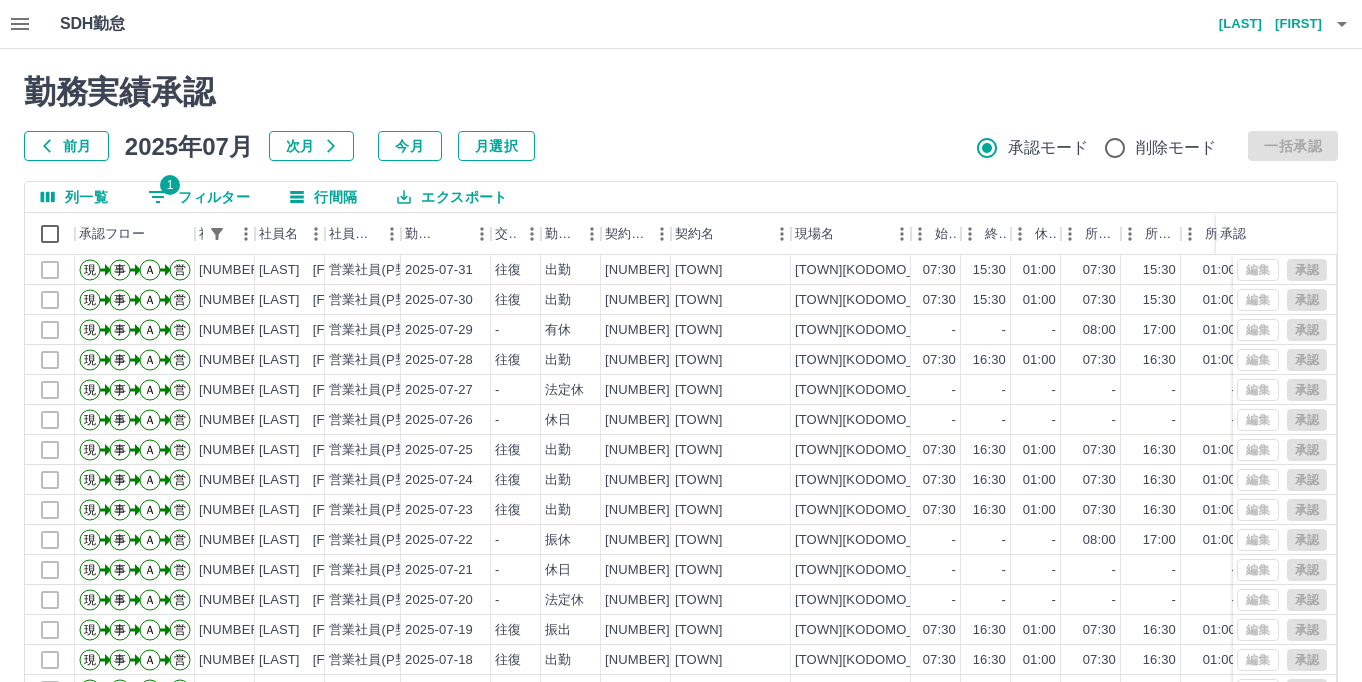 scroll, scrollTop: 0, scrollLeft: 0, axis: both 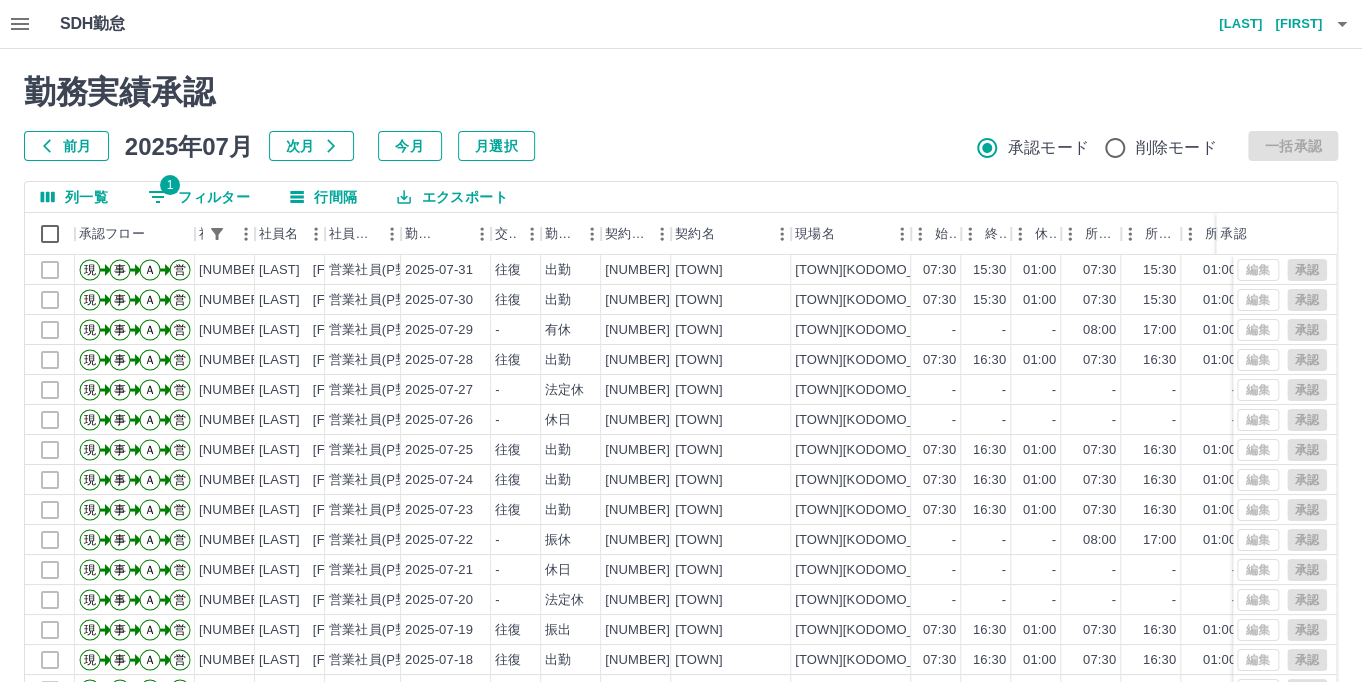 click on "1 フィルター" at bounding box center (199, 197) 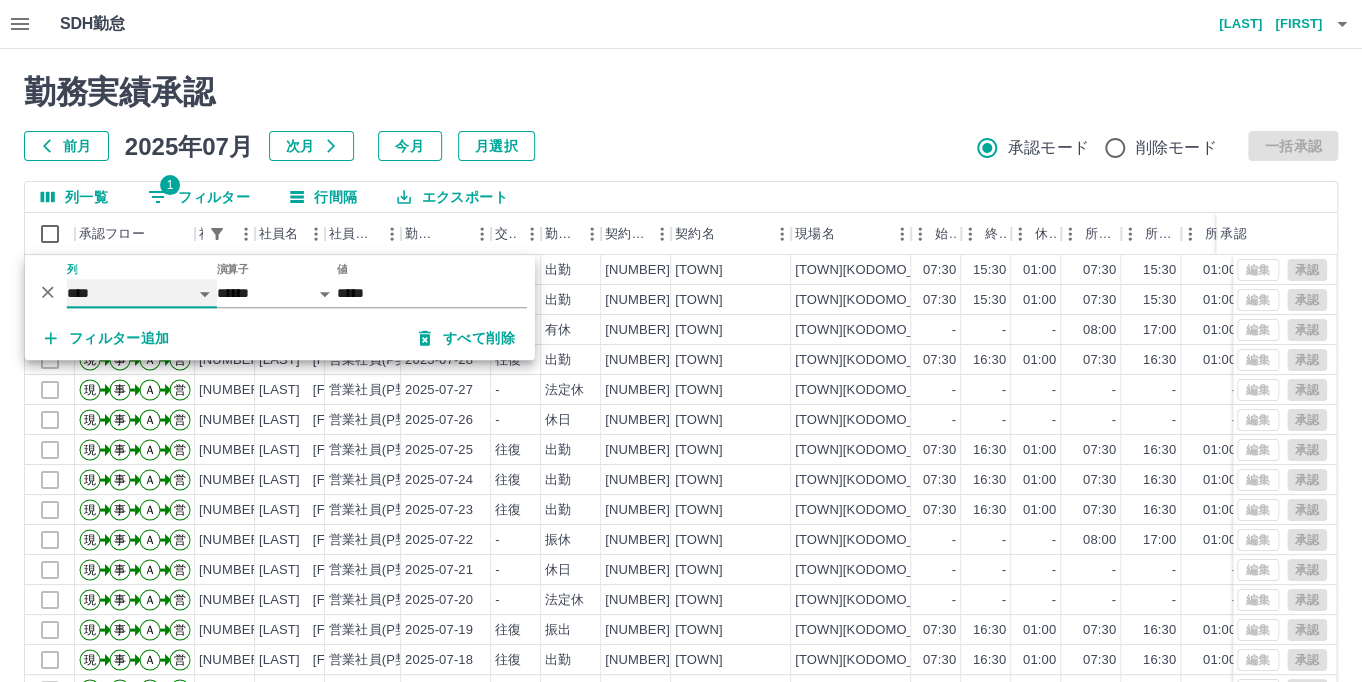 click on "**** *** **** *** *** **** ***** *** *** ** ** ** **** **** **** ** ** *** **** *****" at bounding box center (142, 293) 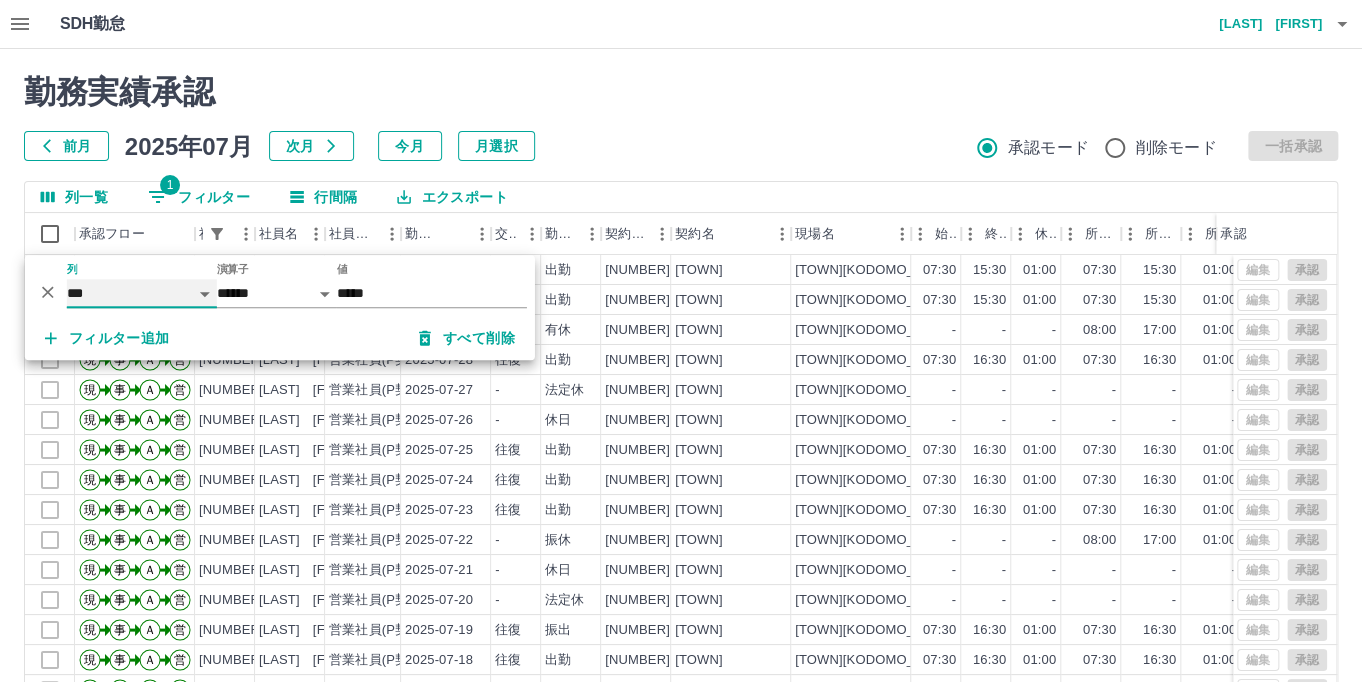 click on "**** *** **** *** *** **** ***** *** *** ** ** ** **** **** **** ** ** *** **** *****" at bounding box center [142, 293] 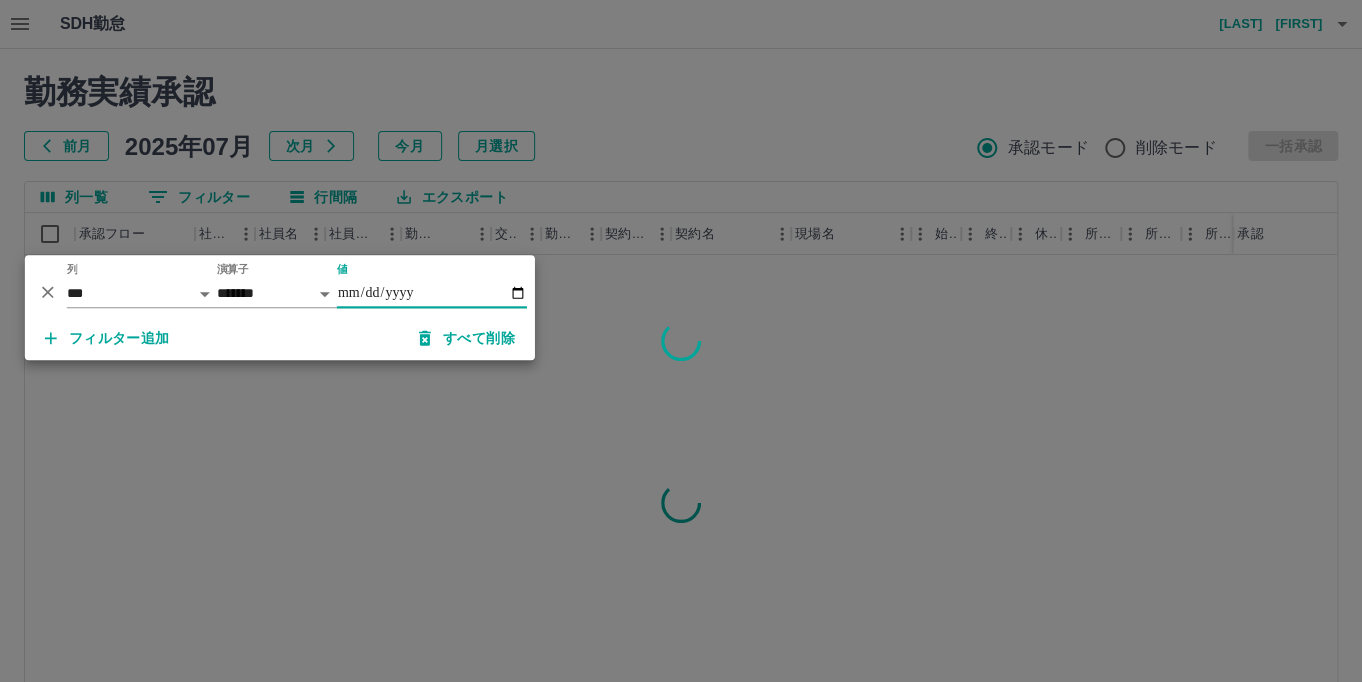 click on "値" at bounding box center (432, 293) 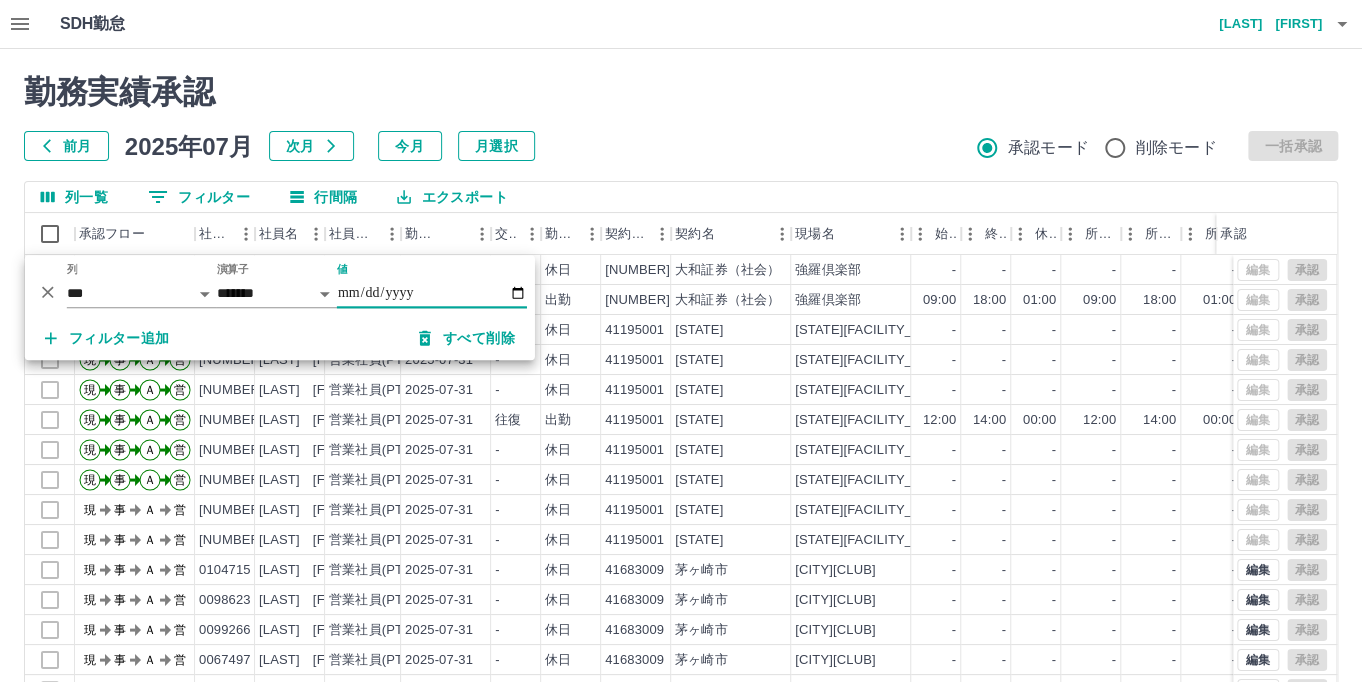 click on "値" at bounding box center (432, 293) 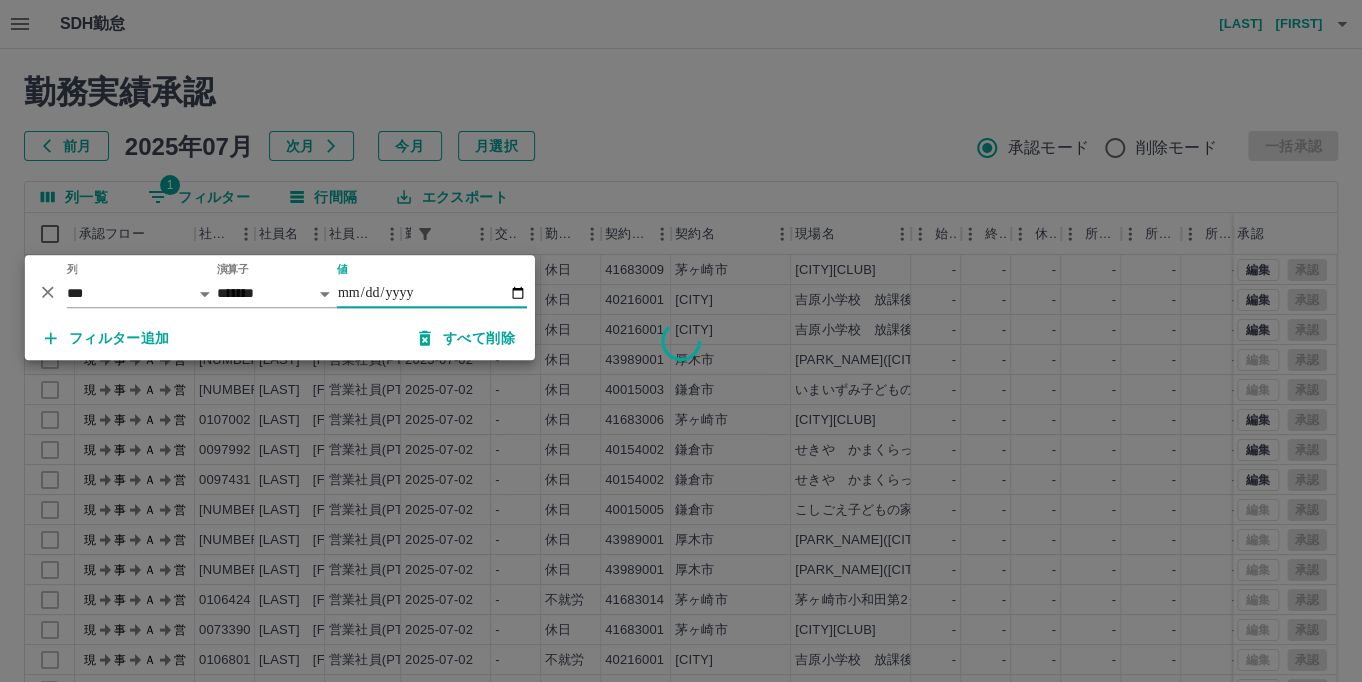 type on "**********" 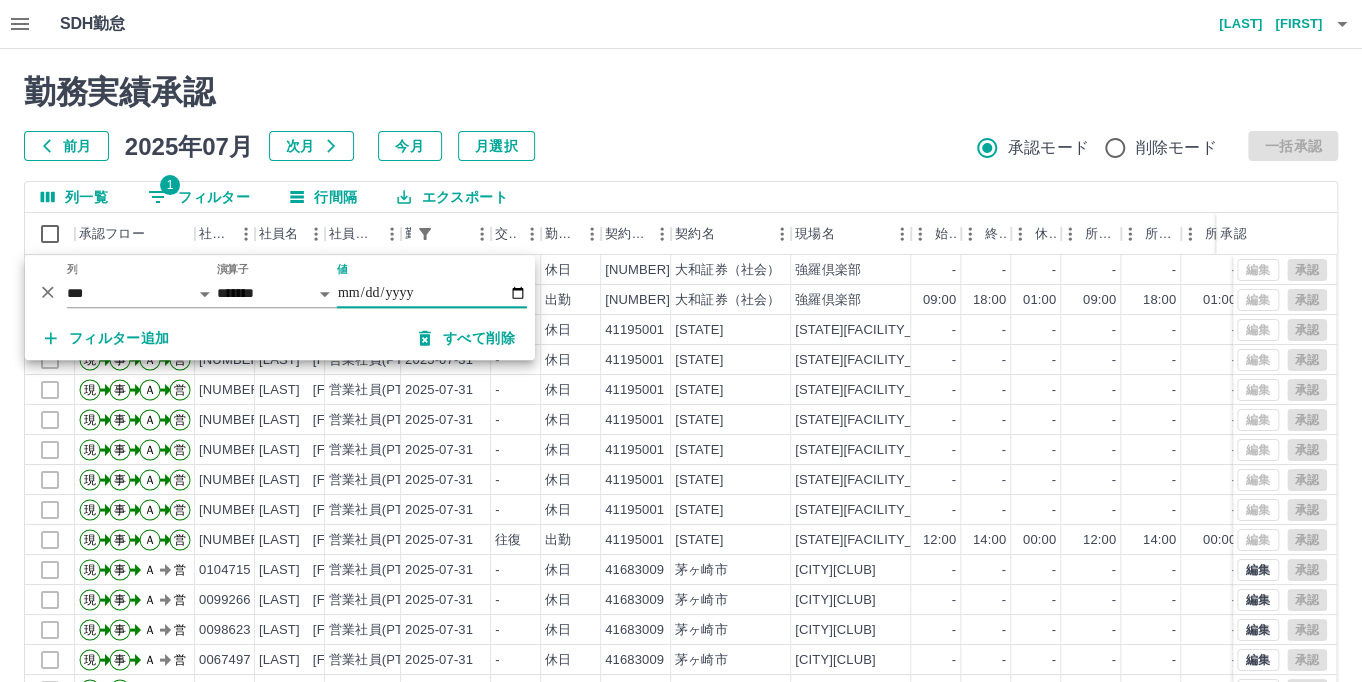 click on "フィルター追加" at bounding box center (107, 338) 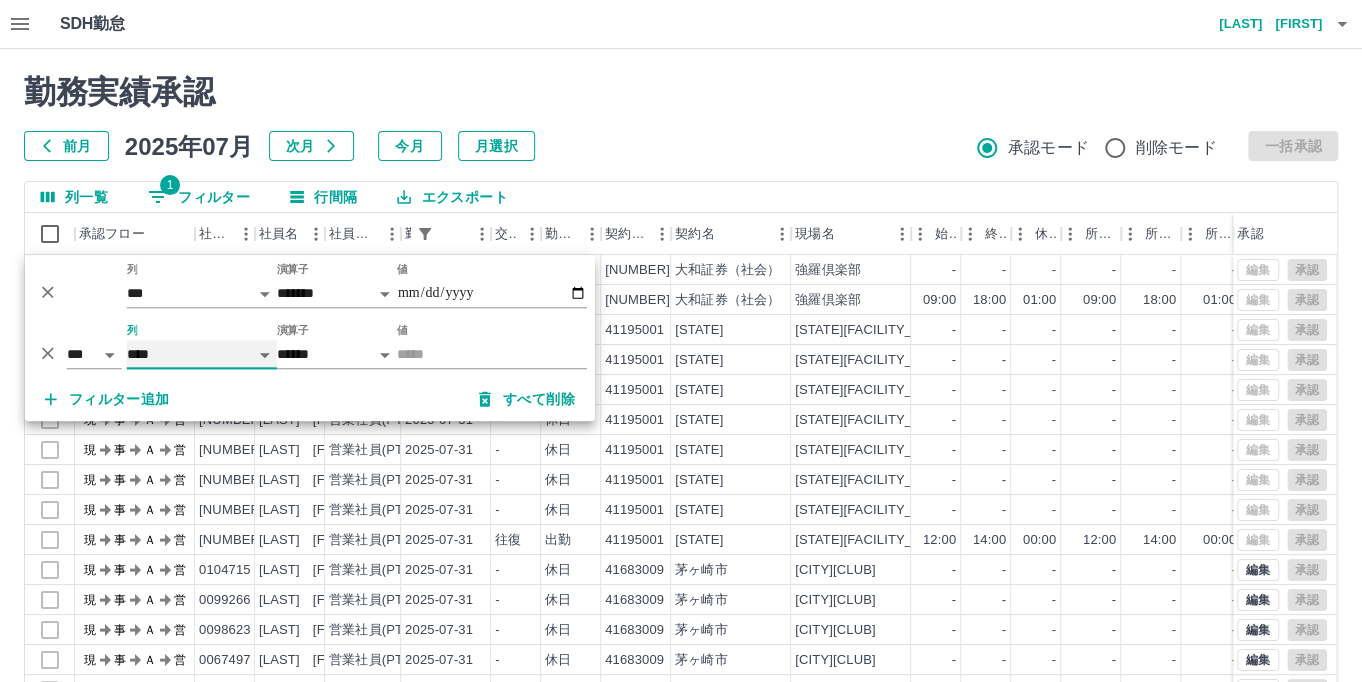 click on "**** *** **** *** *** **** ***** *** *** ** ** ** **** **** **** ** ** *** **** *****" at bounding box center [202, 354] 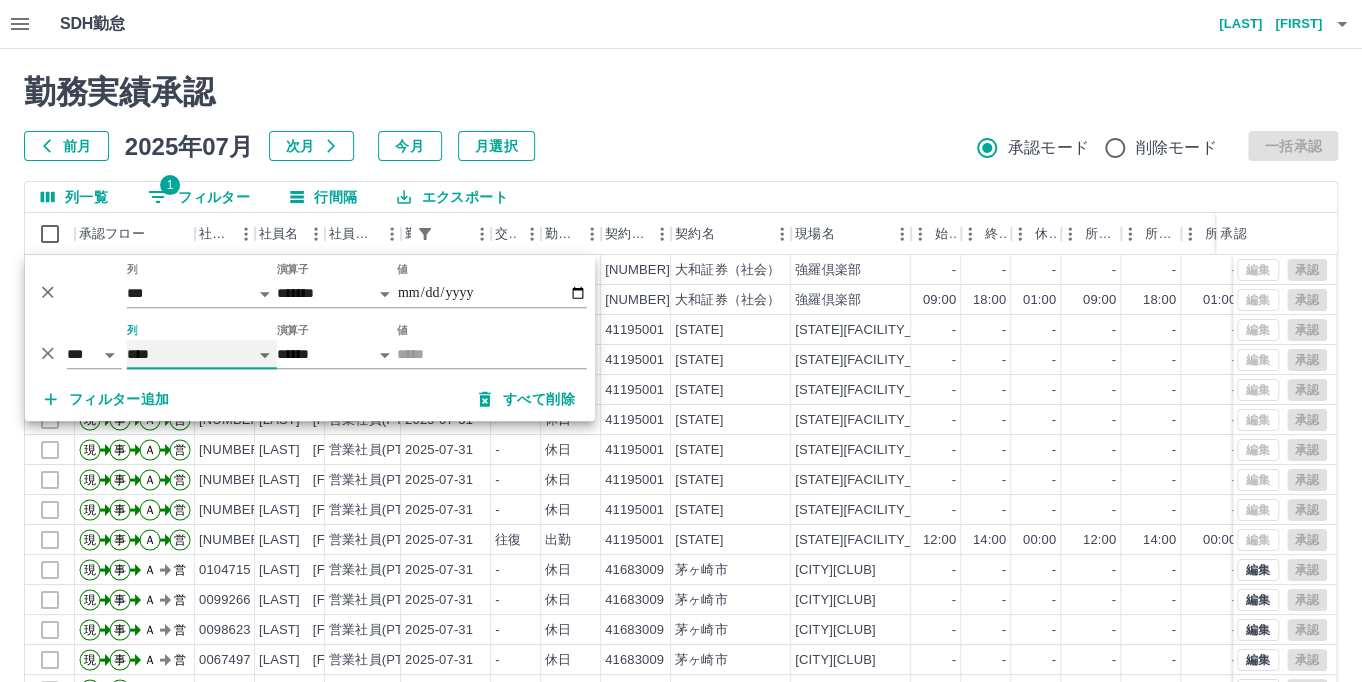click on "**** *** **** *** *** **** ***** *** *** ** ** ** **** **** **** ** ** *** **** *****" at bounding box center (202, 354) 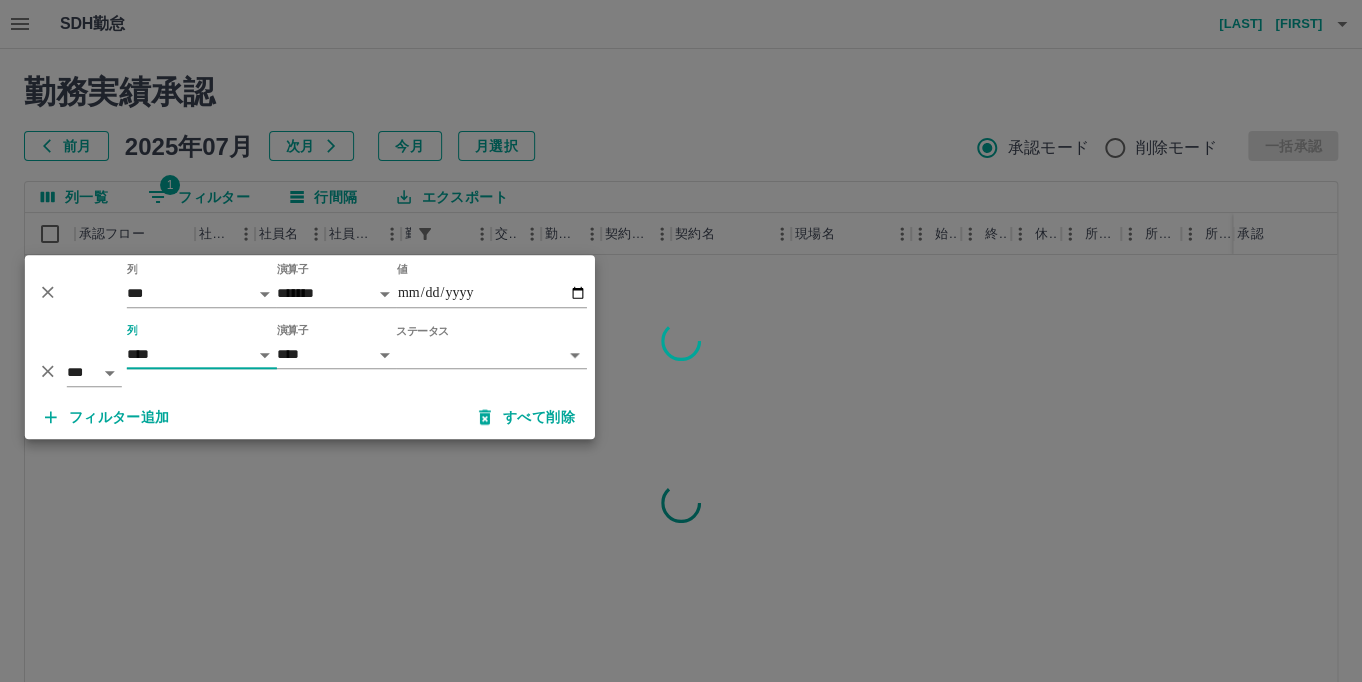 click on "**********" at bounding box center [681, 422] 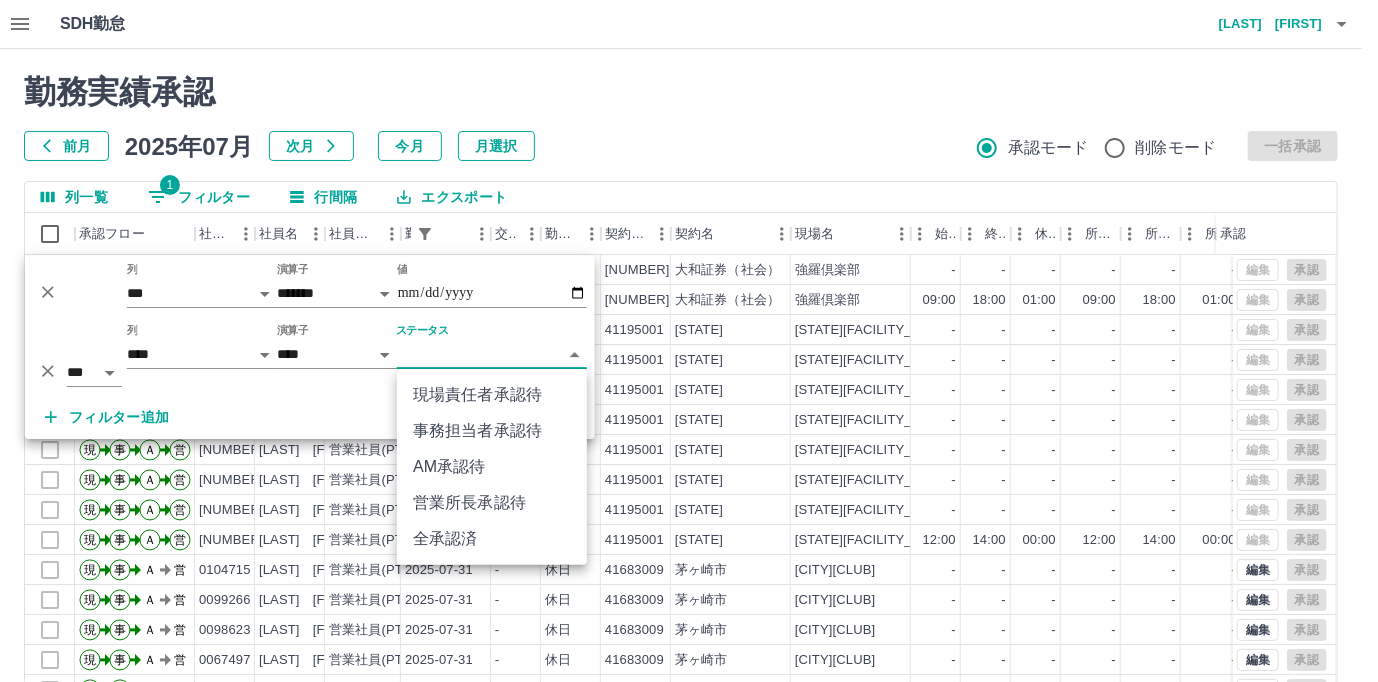 click on "事務担当者承認待" at bounding box center [492, 431] 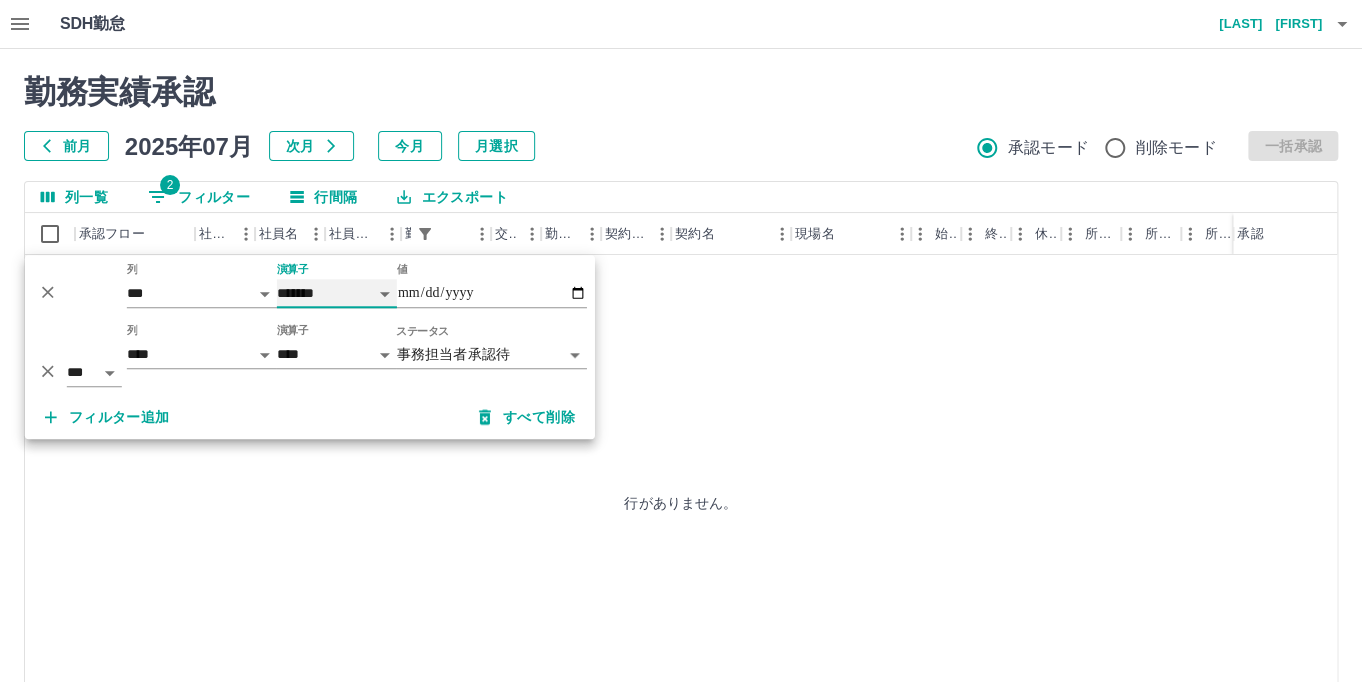 click on "******* ********* ** **" at bounding box center (337, 293) 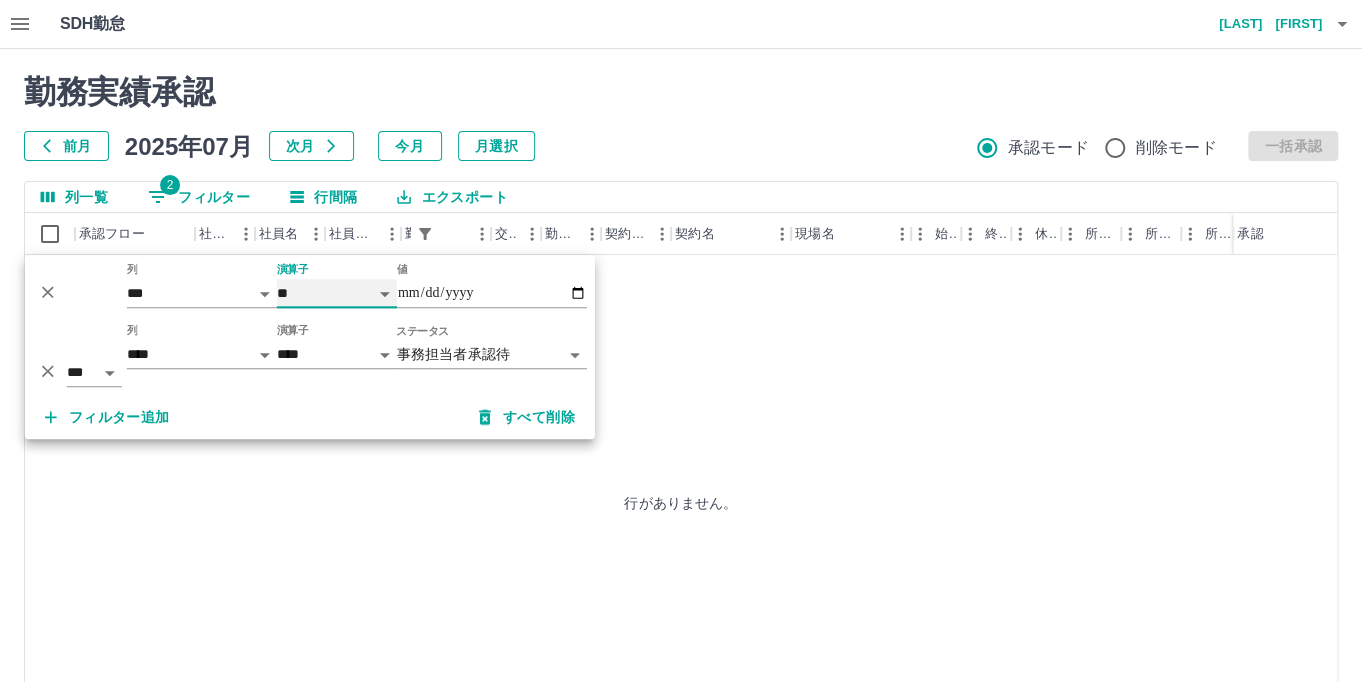 click on "******* ********* ** **" at bounding box center [337, 293] 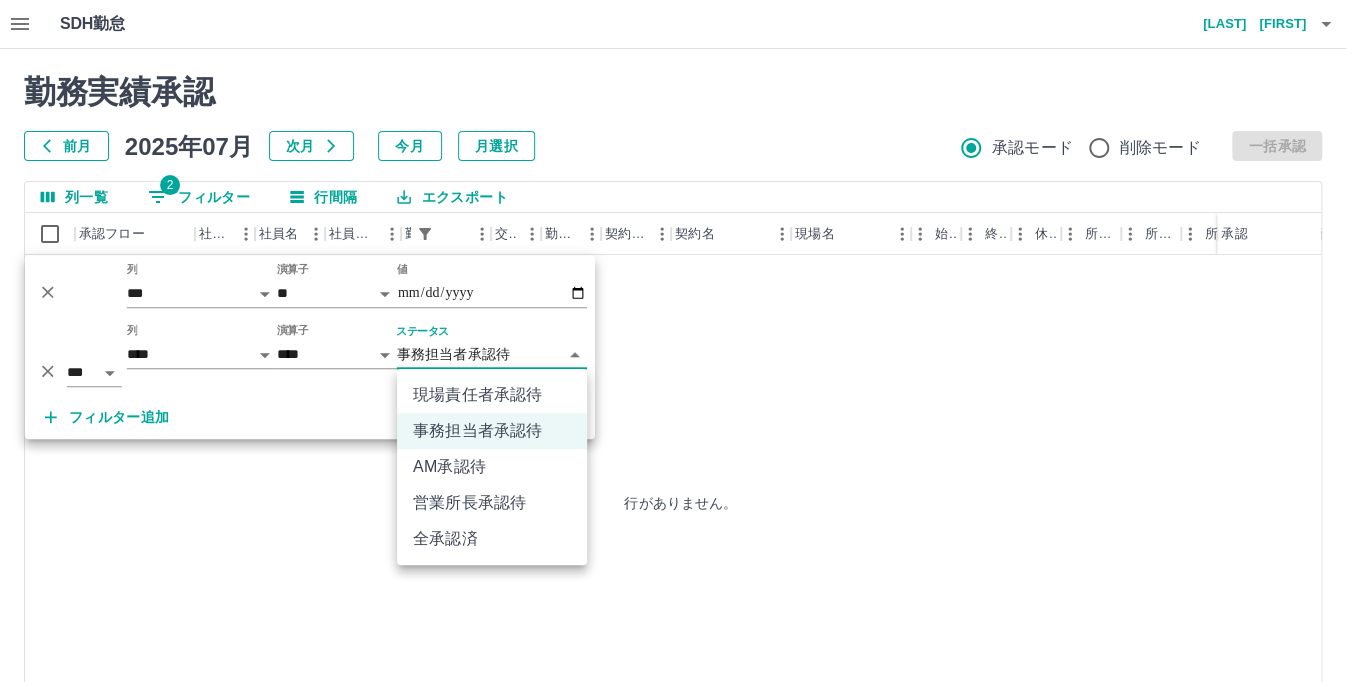 click on "**********" at bounding box center [681, 422] 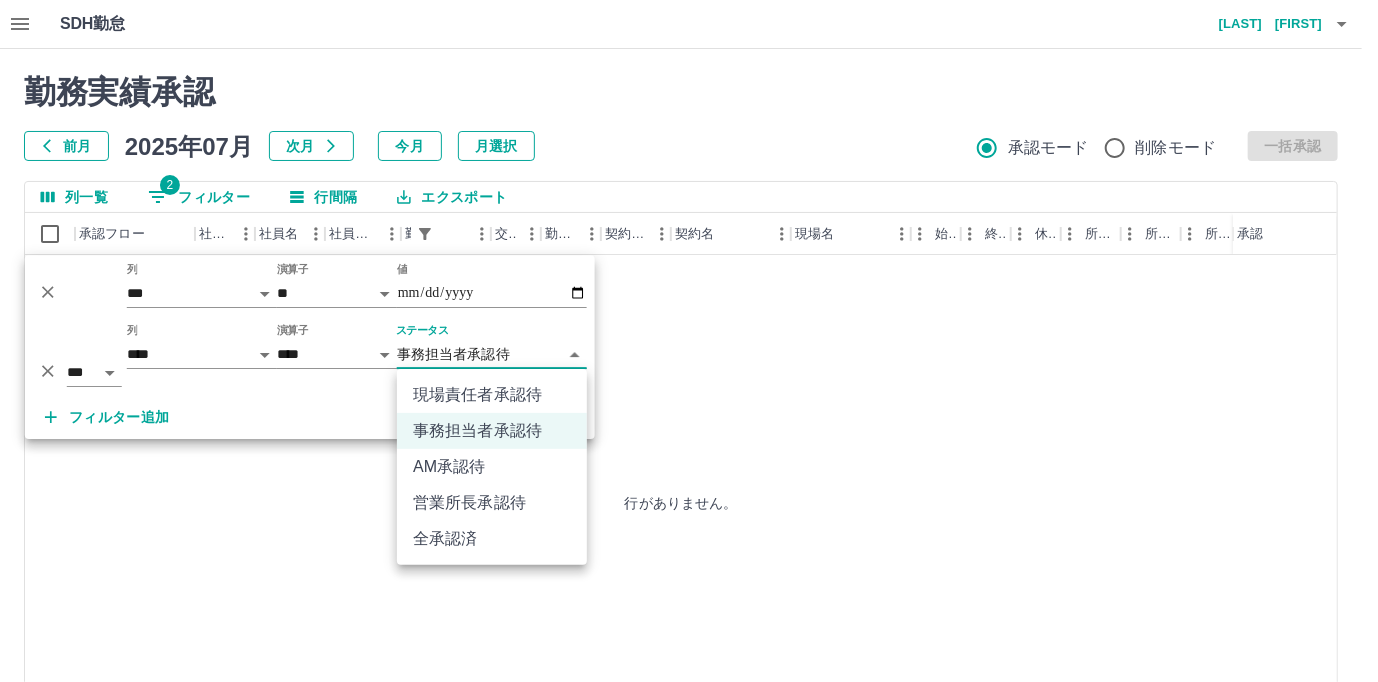 click on "現場責任者承認待" at bounding box center [492, 395] 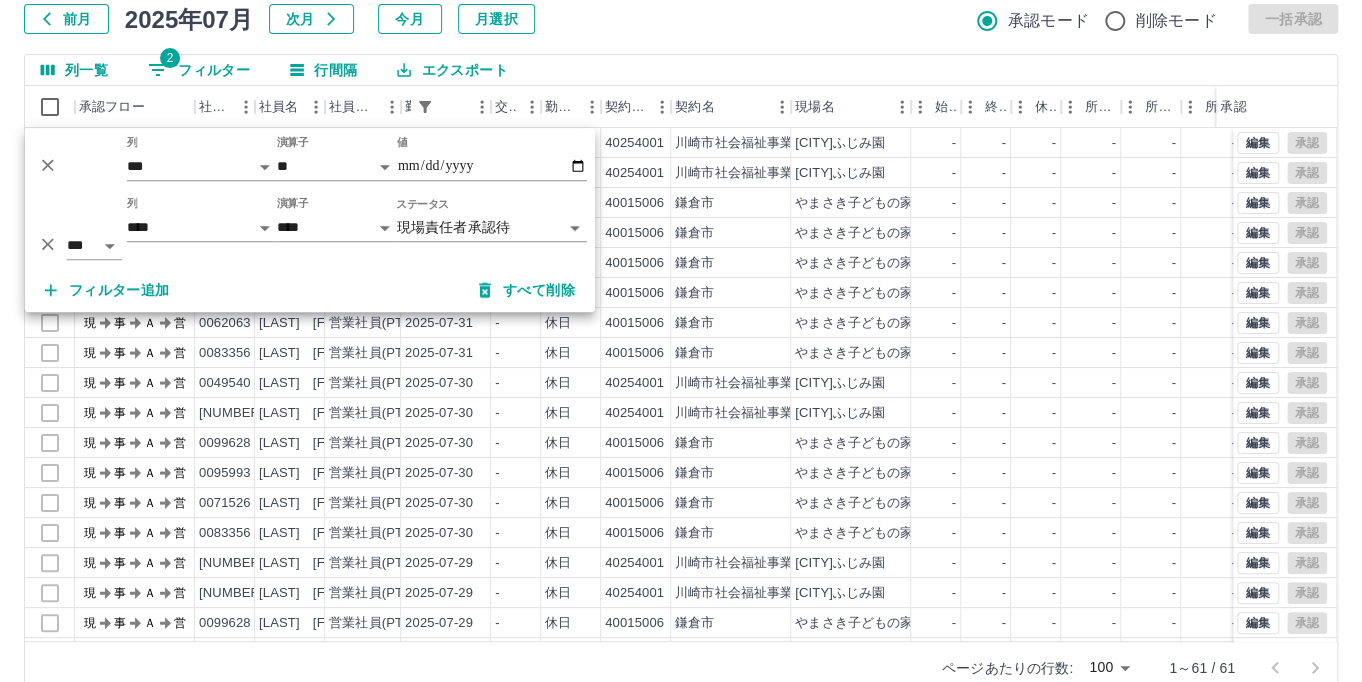 scroll, scrollTop: 164, scrollLeft: 0, axis: vertical 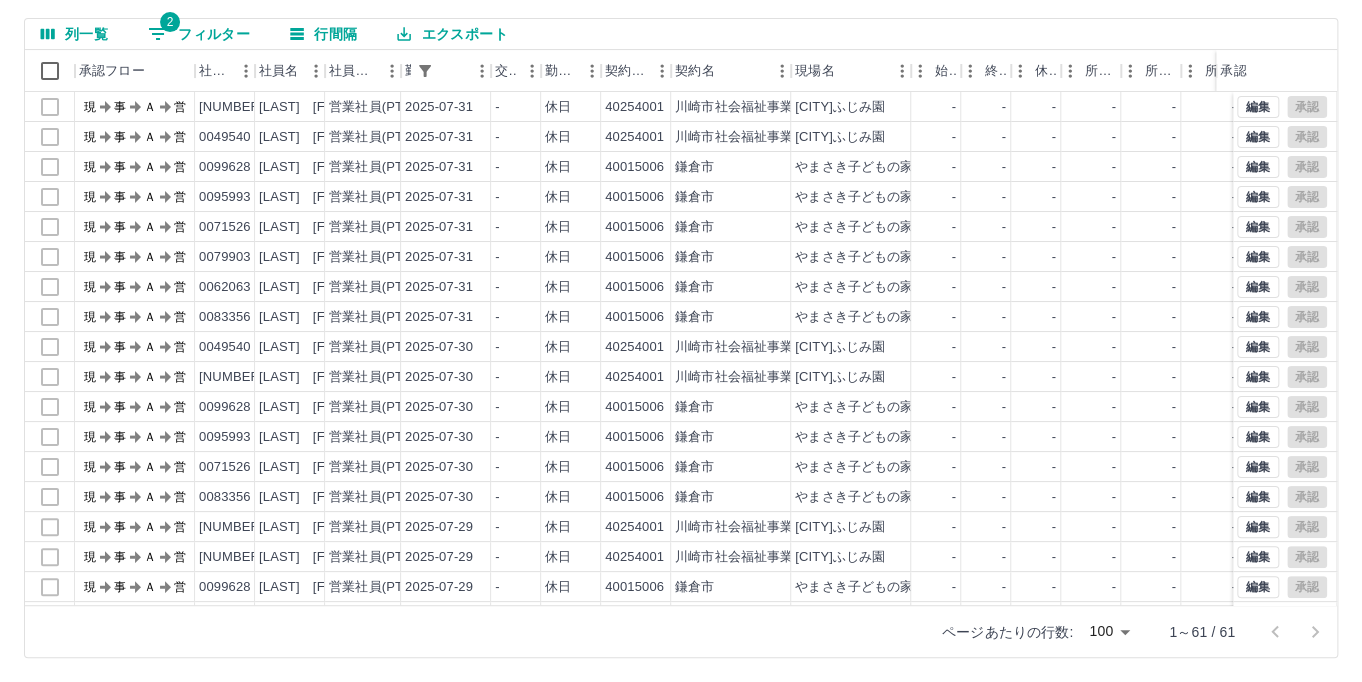 click on "2 フィルター" at bounding box center (199, 34) 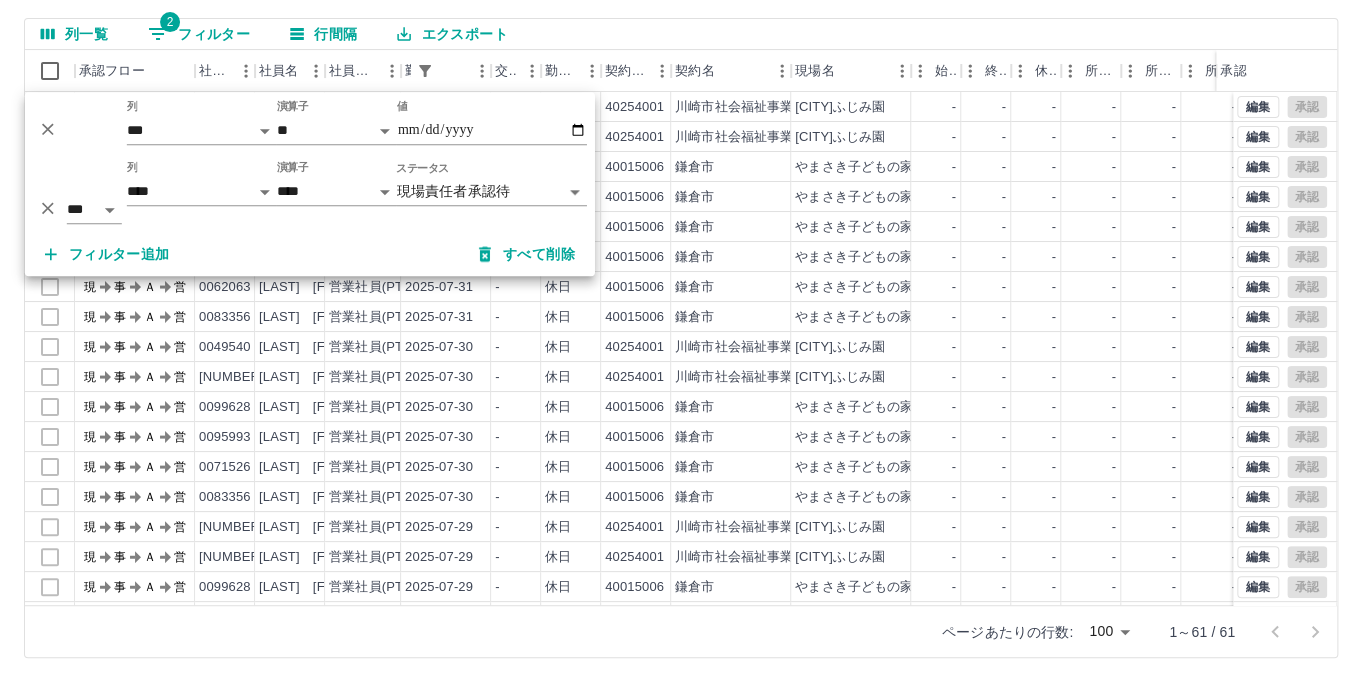 click on "SDH勤怠 [LAST]　[FIRST] 勤務実績承認 前月 2025年07月 次月 今月 月選択 承認モード 削除モード 一括承認 列一覧 2 フィルター 行間隔 エクスポート 承認フロー 社員番号 社員名 社員区分 勤務日 交通費 勤務区分 契約コード 契約名 現場名 始業 終業 休憩 所定開始 所定終業 所定休憩 拘束 勤務 遅刻等 コメント ステータス 承認 現 事 Ａ 営 [NUMBER] [LAST]　[FIRST] 営業社員(PT契約) 2025-07-31  -  休日 40254001 [CITY]社会福祉事業団 [CITY]ふじみ園 - - - - - - 00:00 00:00 00:00 現場責任者承認待 現 事 Ａ 営 [NUMBER] [LAST]　[FIRST] 営業社員(PT契約) 2025-07-31  -  休日 40254001 [CITY]社会福祉事業団 [CITY]ふじみ園 - - - - - - 00:00 00:00 00:00 現場責任者承認待 現 事 Ａ 営 [NUMBER] [LAST]　[FIRST] 営業社員(PT契約) 2025-07-31  -  休日 40015006 [CITY] やまさき子どもの家 - - - - - - 00:00 00:00 00:00 現場責任者承認待 -" at bounding box center [681, 259] 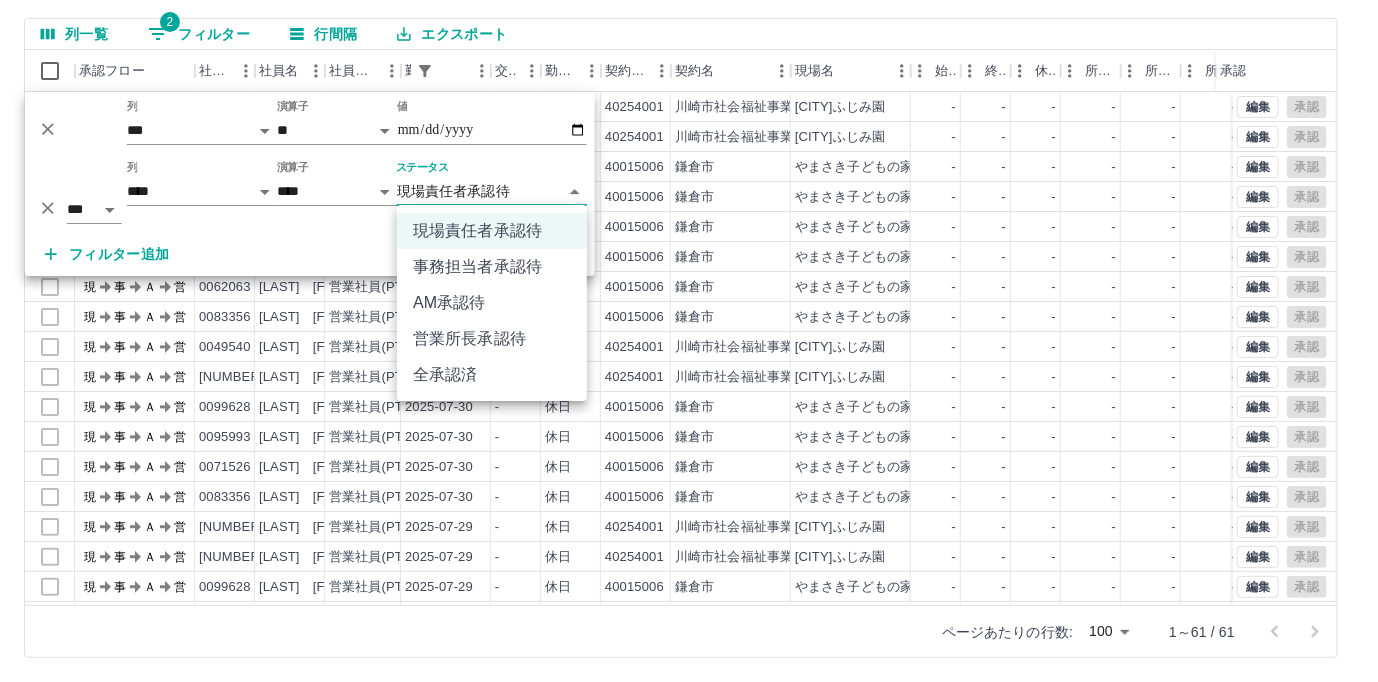 click on "事務担当者承認待" at bounding box center [492, 267] 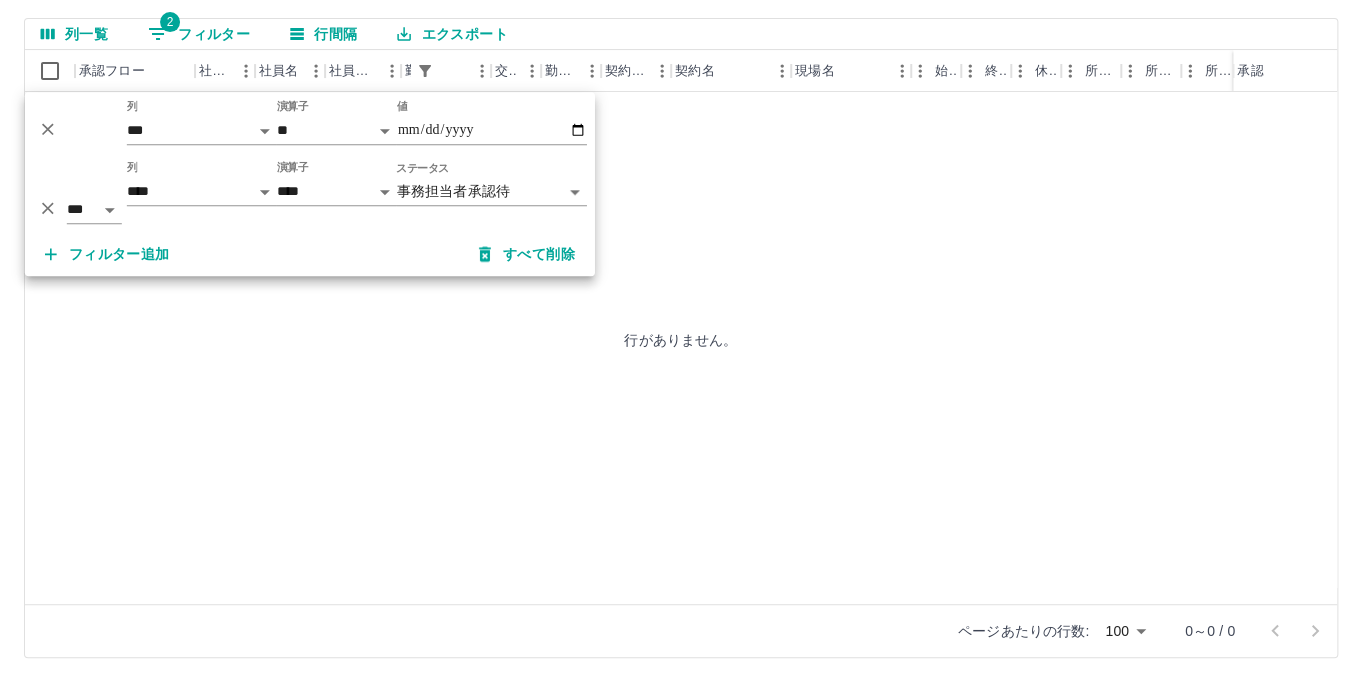click 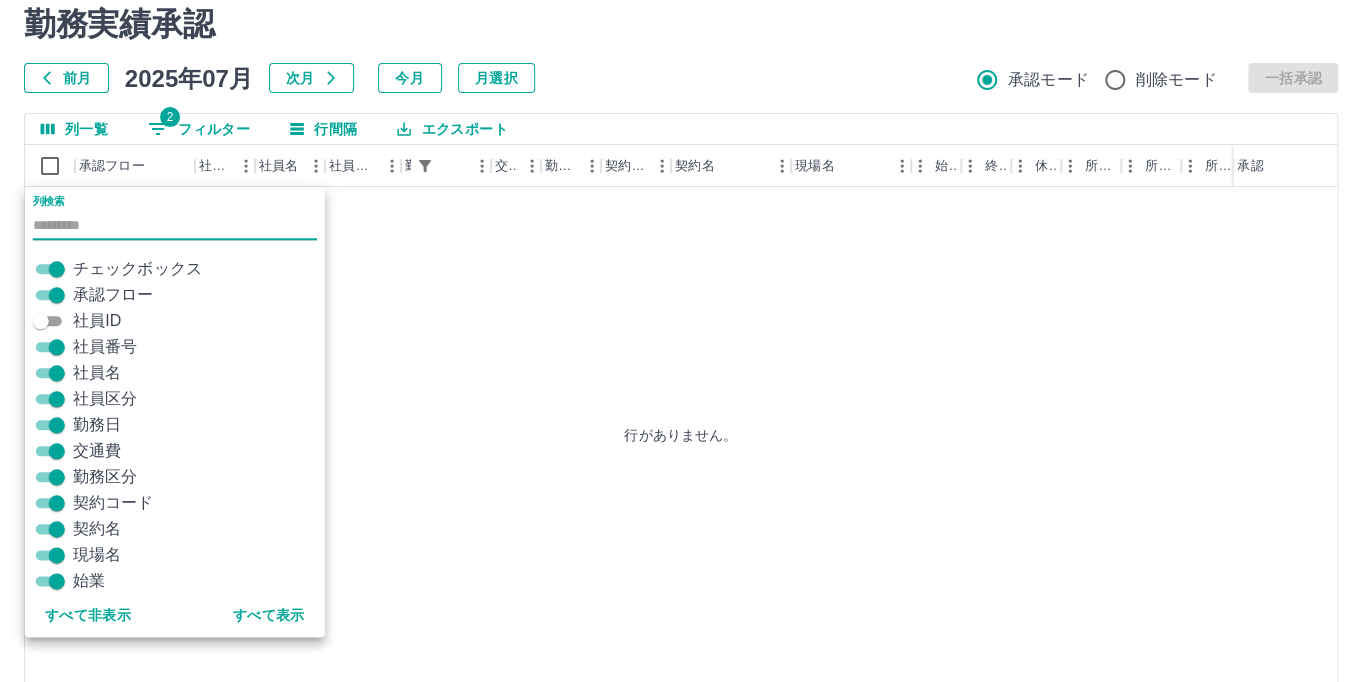 scroll, scrollTop: 0, scrollLeft: 0, axis: both 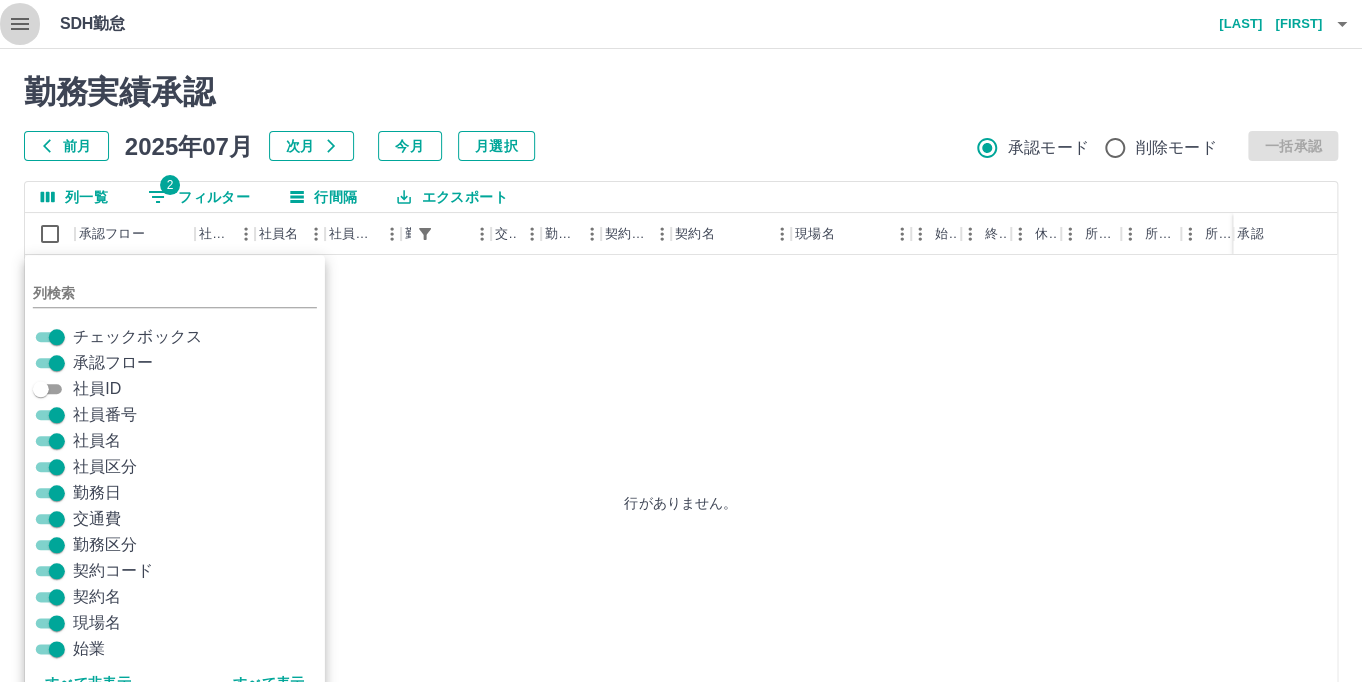 click 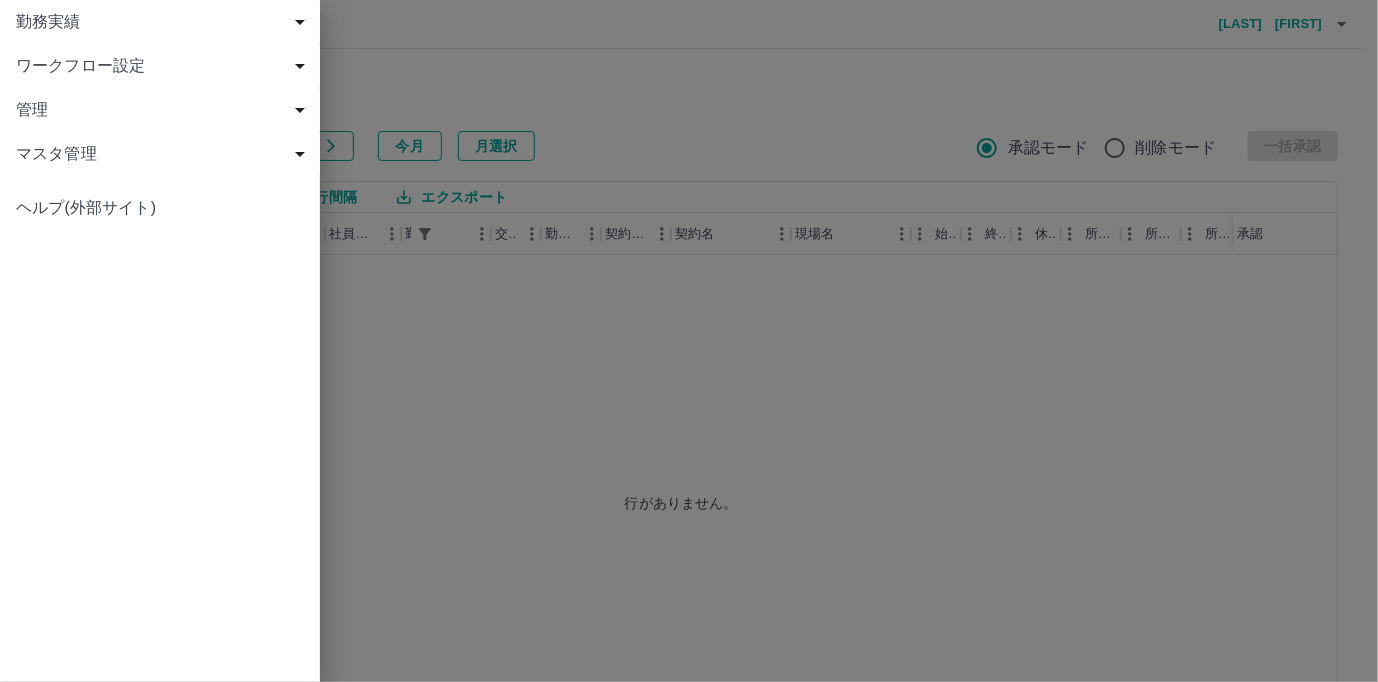 click on "勤務実績" at bounding box center [164, 22] 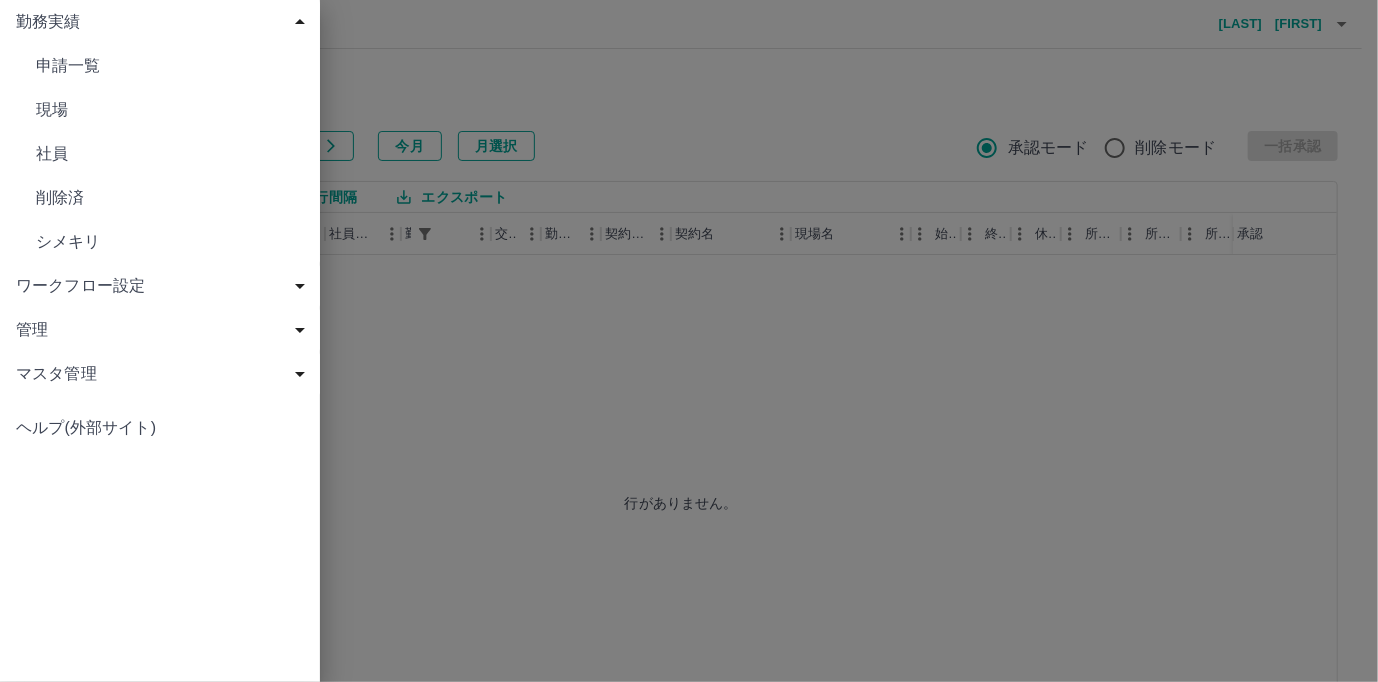 click on "社員" at bounding box center (170, 154) 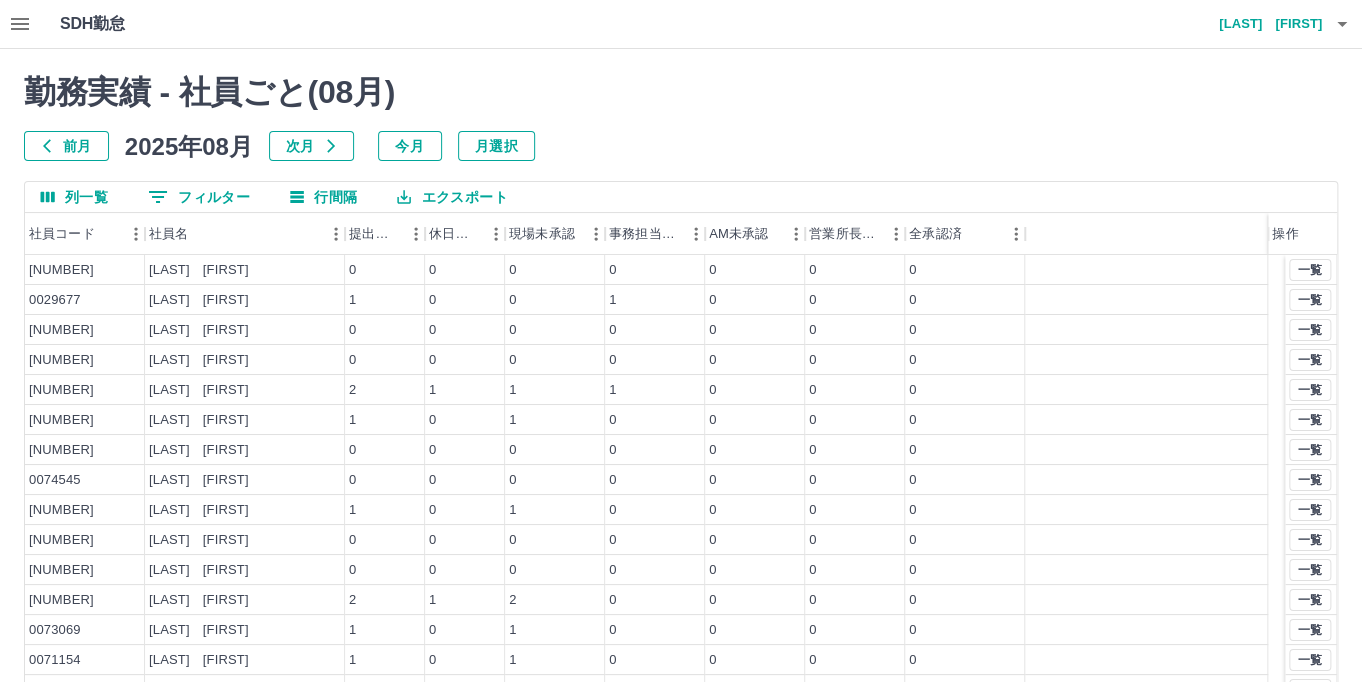 click 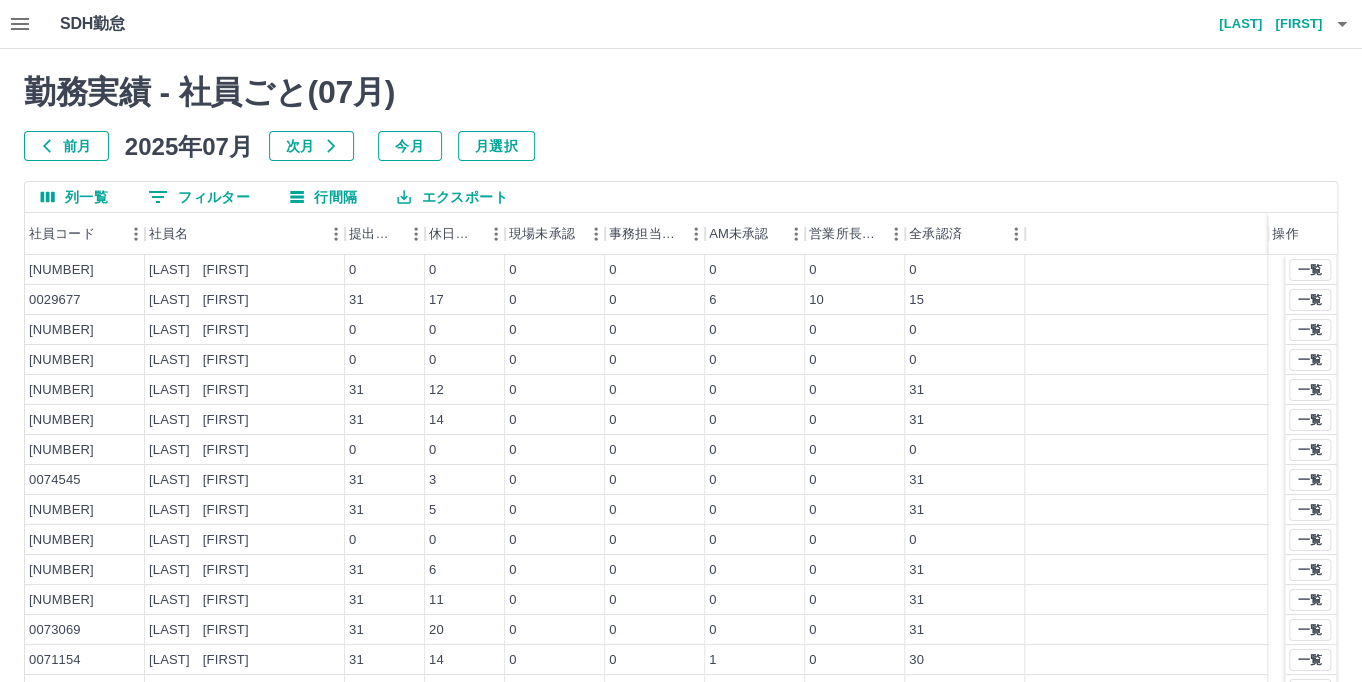 click on "0 フィルター" at bounding box center [199, 197] 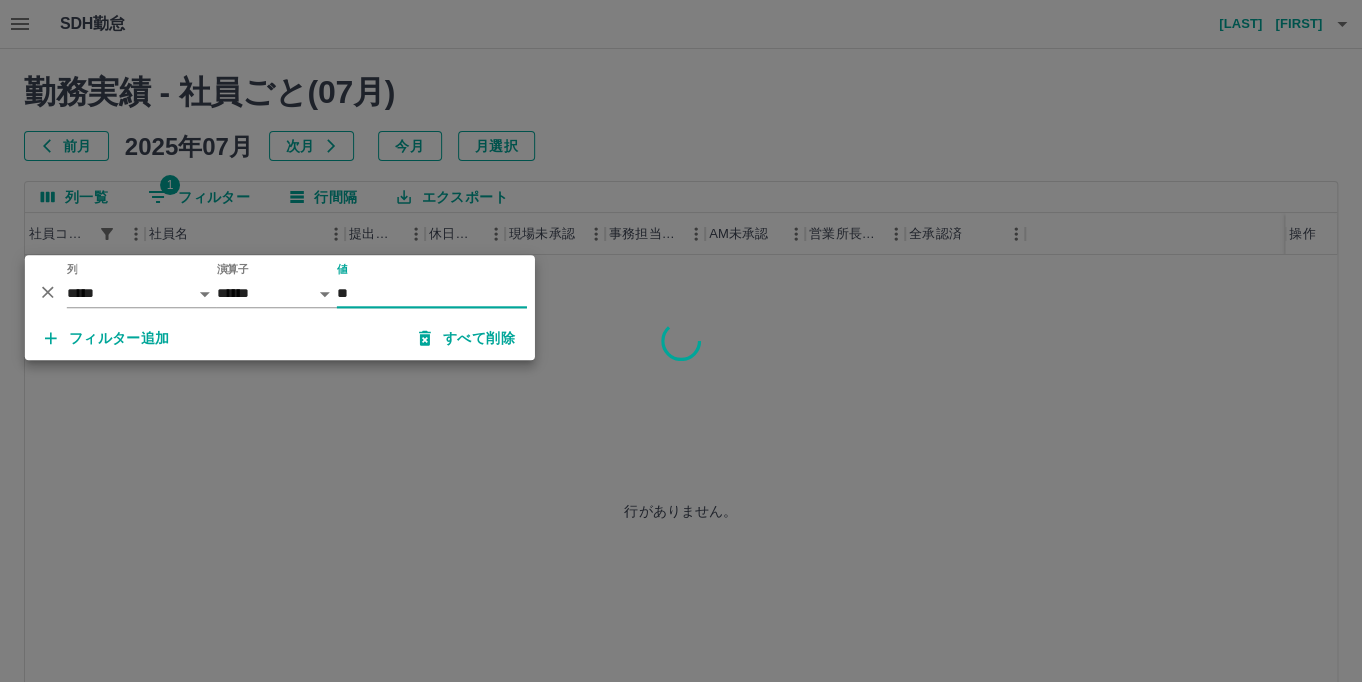 type on "*" 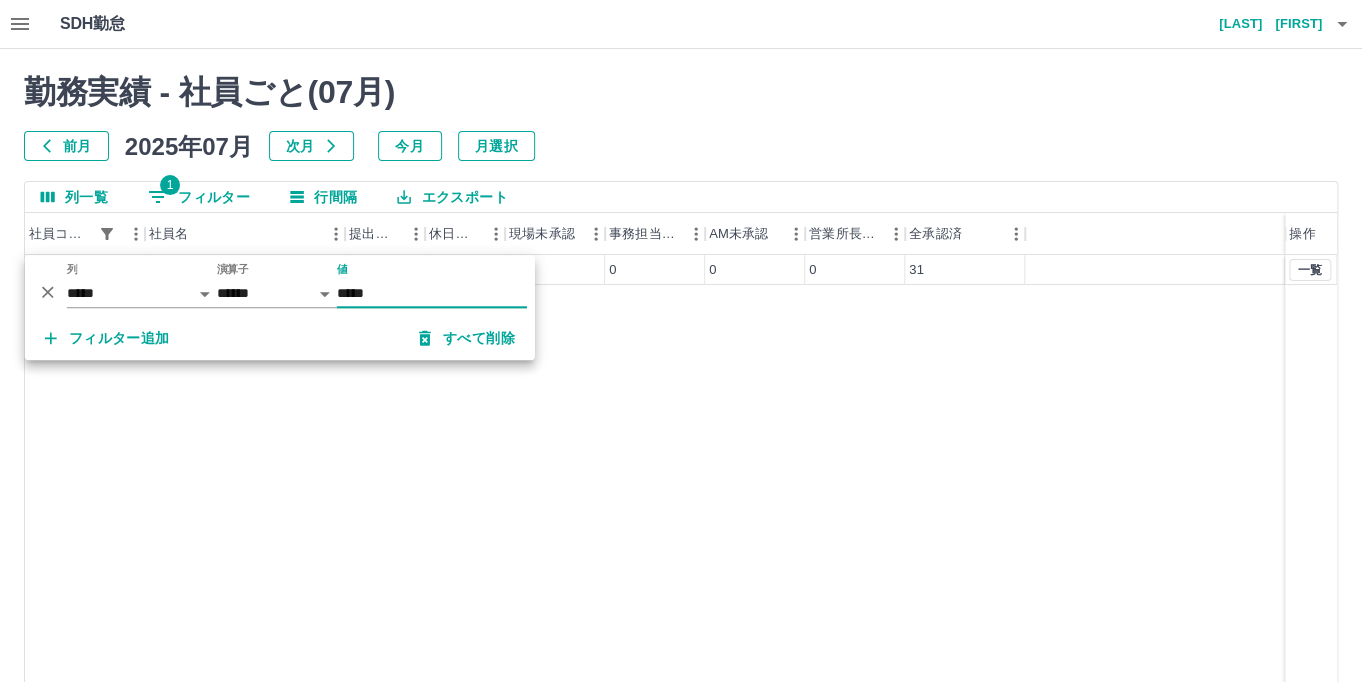 type on "*****" 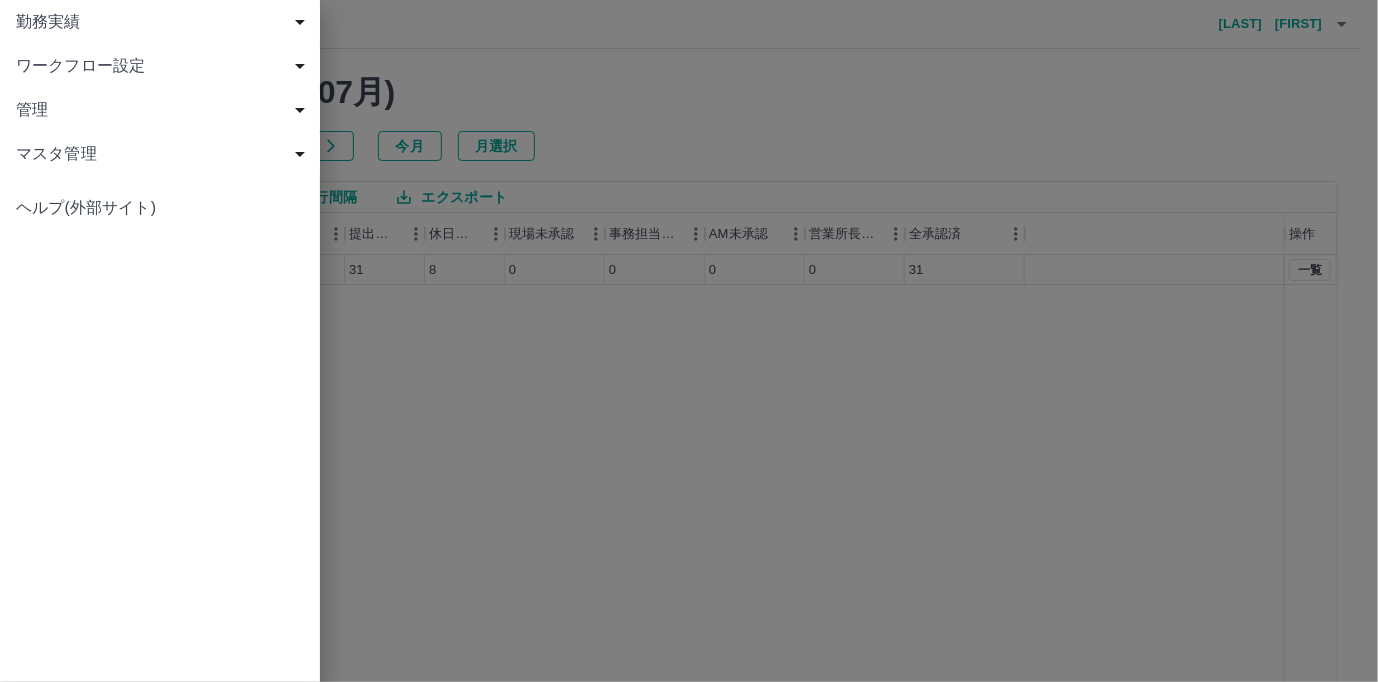 click on "勤務実績" at bounding box center (164, 22) 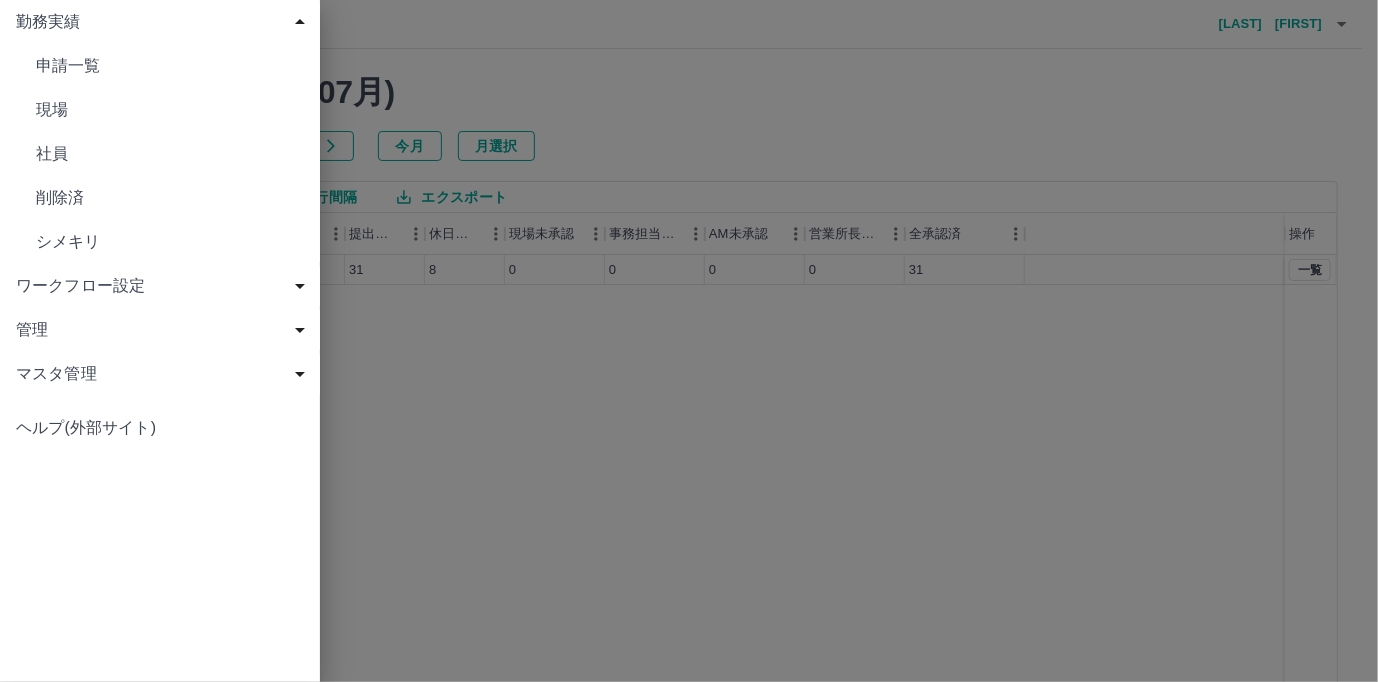 click on "申請一覧" at bounding box center [170, 66] 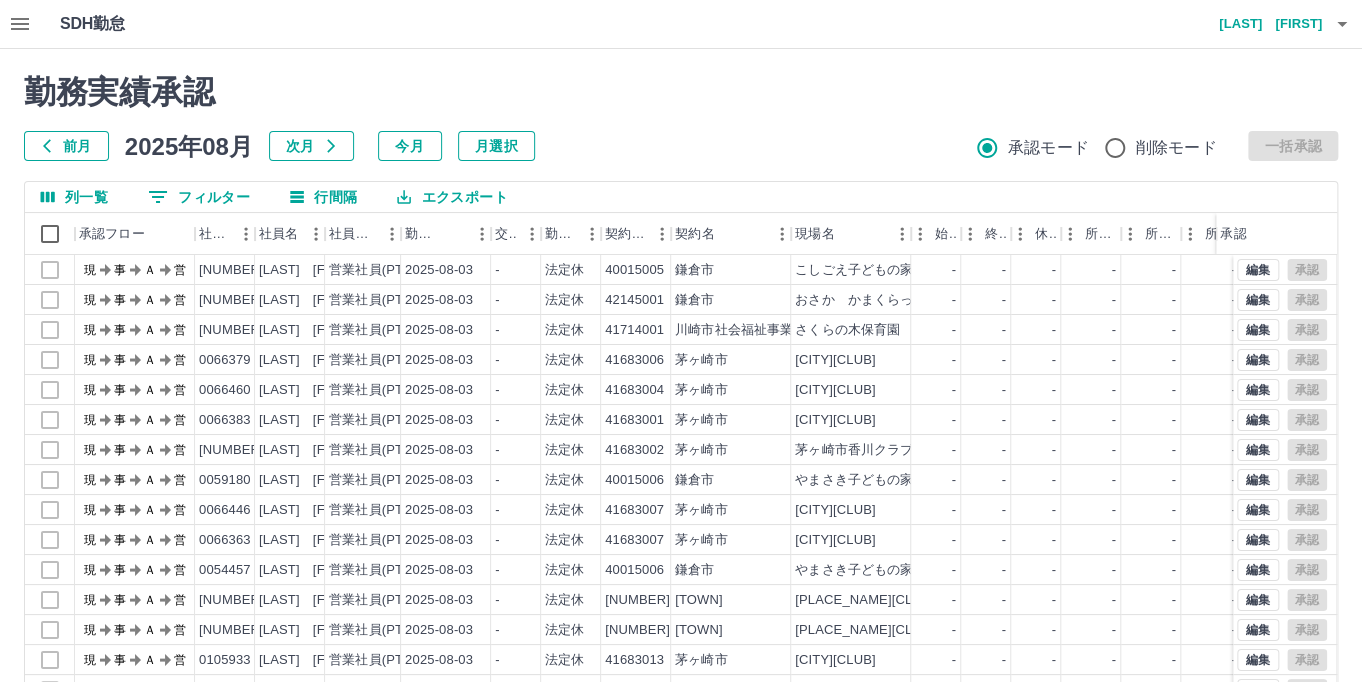 click on "前月" at bounding box center [66, 146] 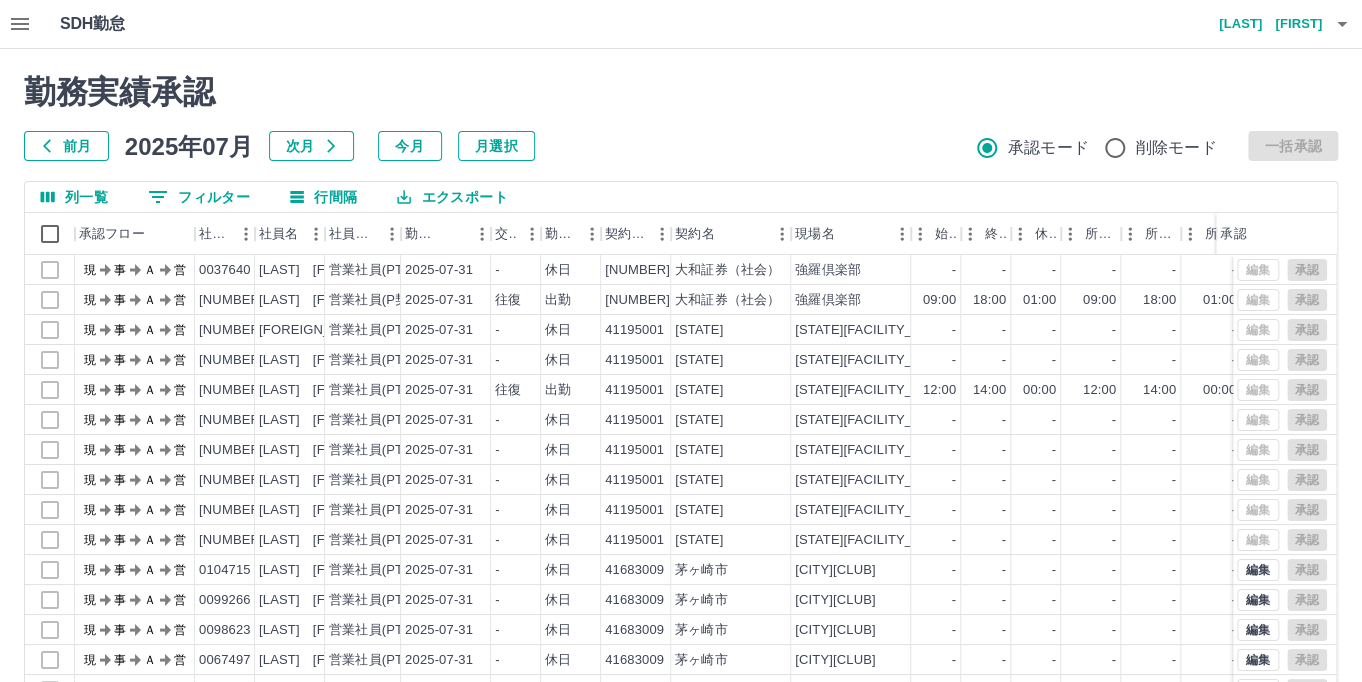 click on "0 フィルター" at bounding box center (199, 197) 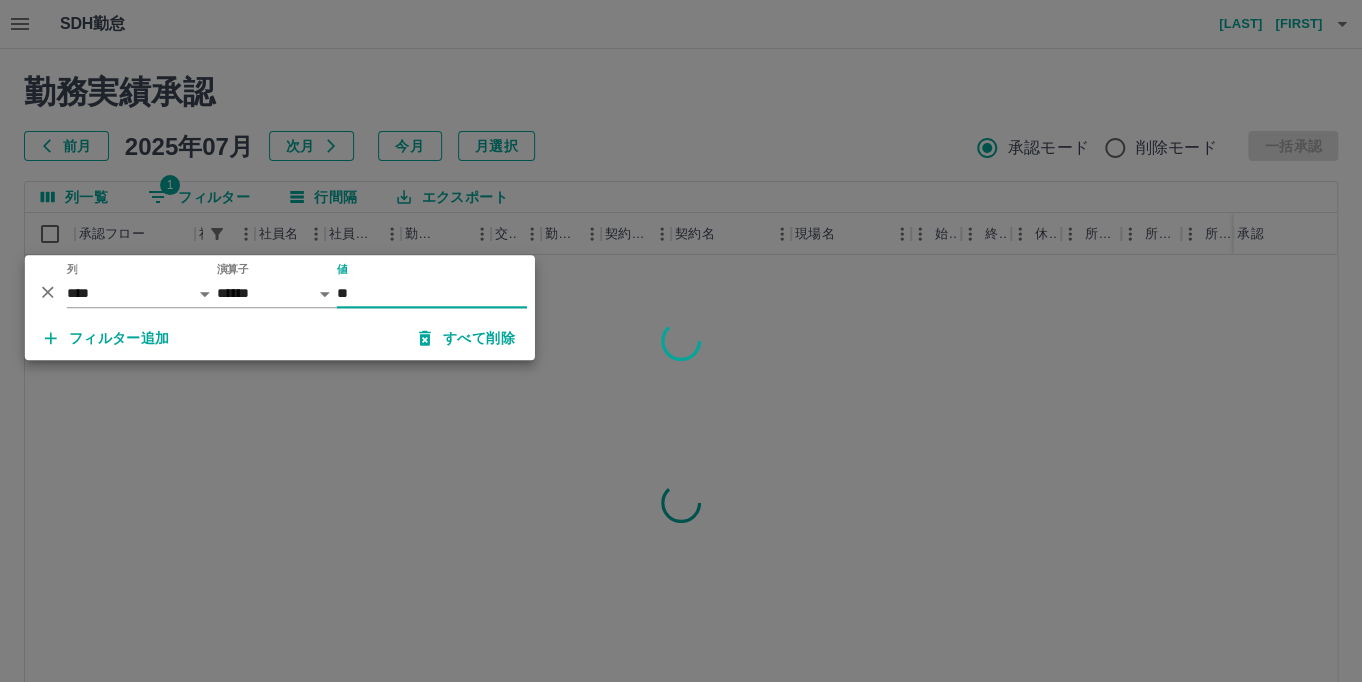 type on "*" 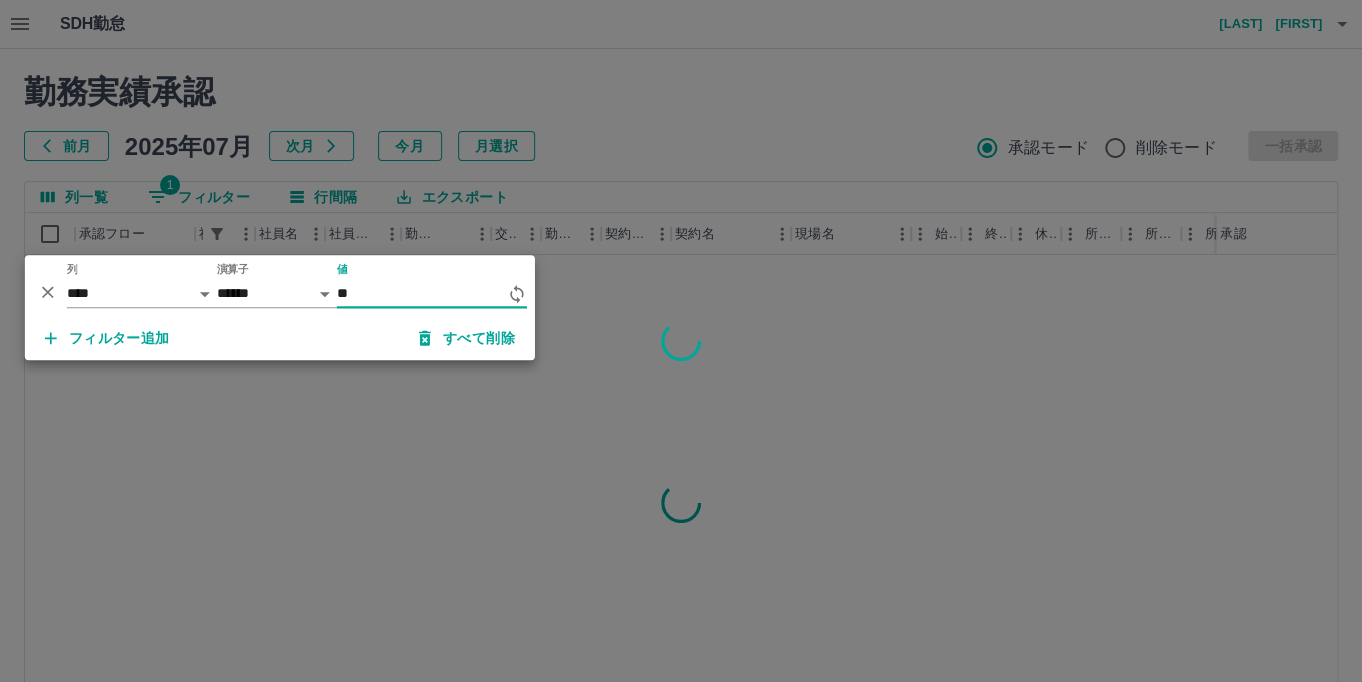 type on "*" 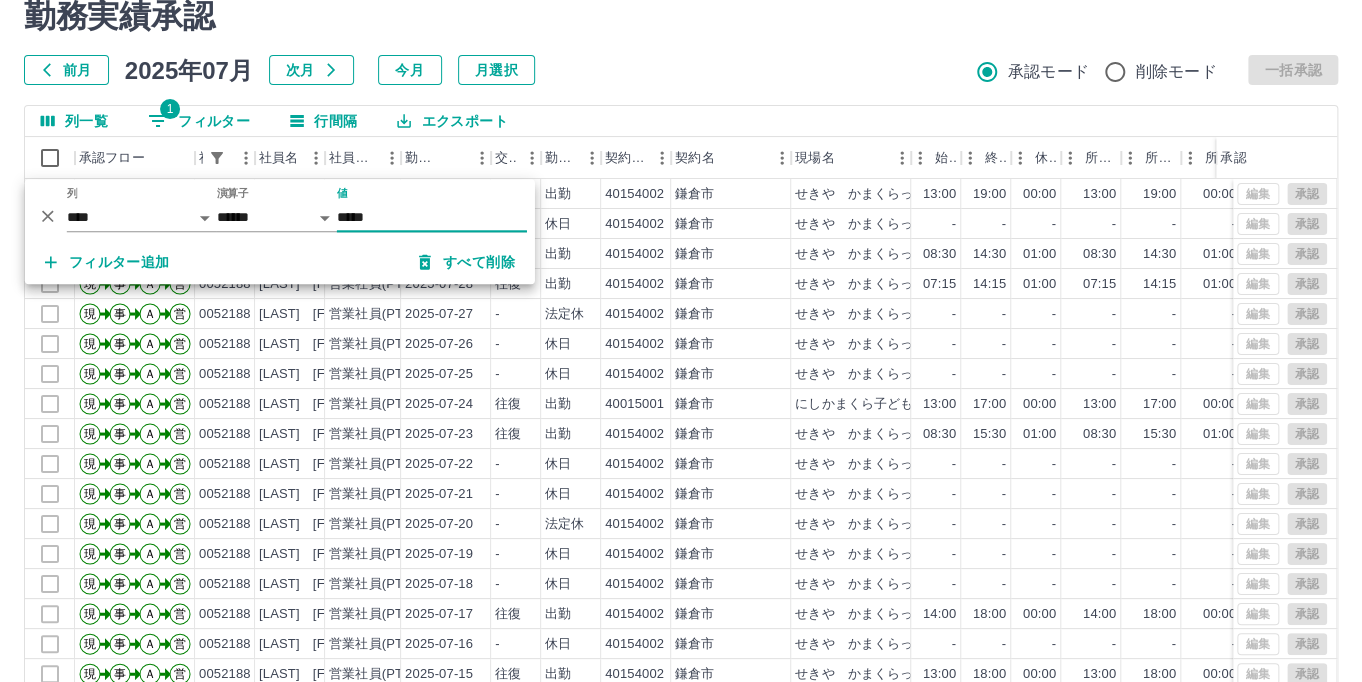 scroll, scrollTop: 164, scrollLeft: 0, axis: vertical 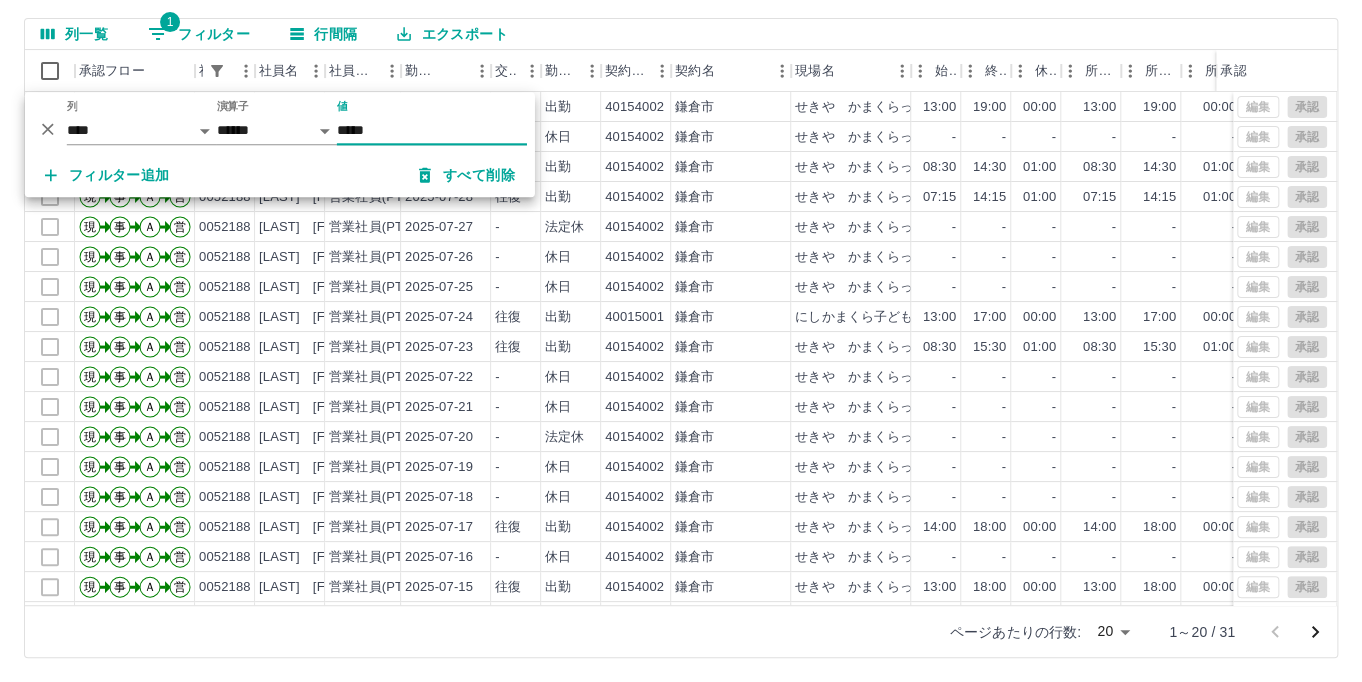 click on "*****" at bounding box center (432, 130) 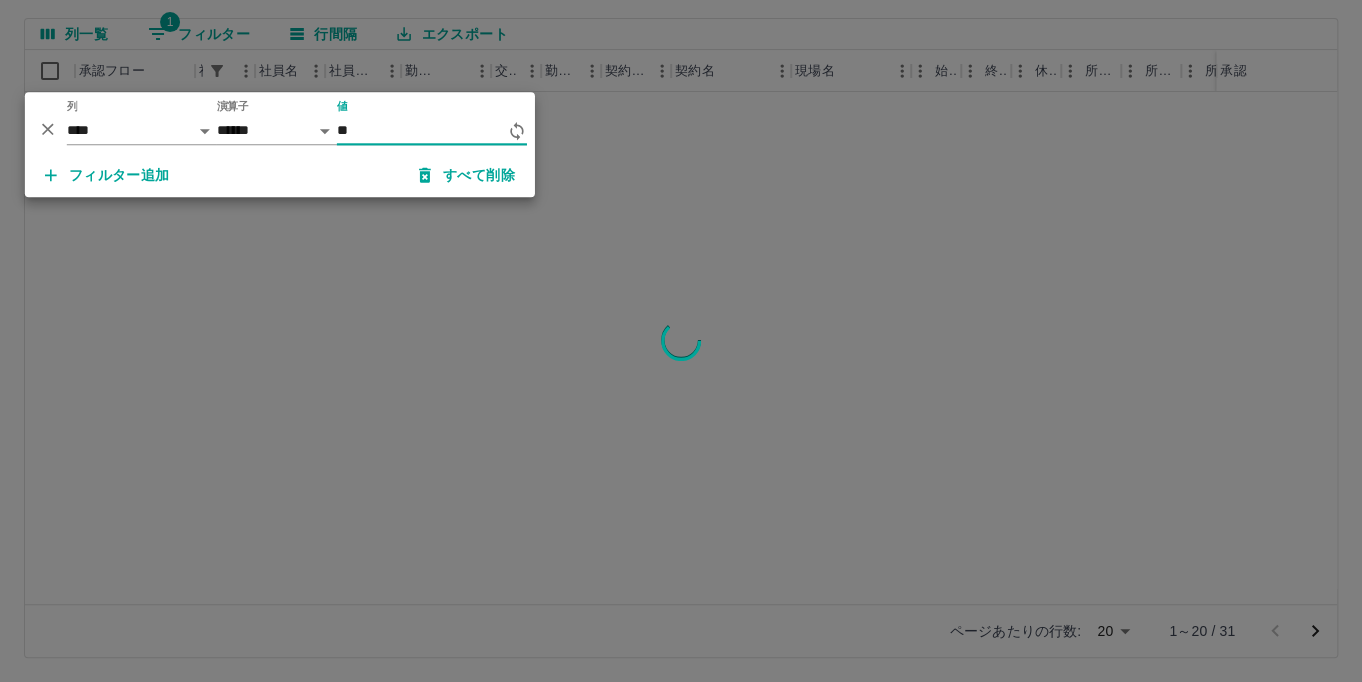 type on "*" 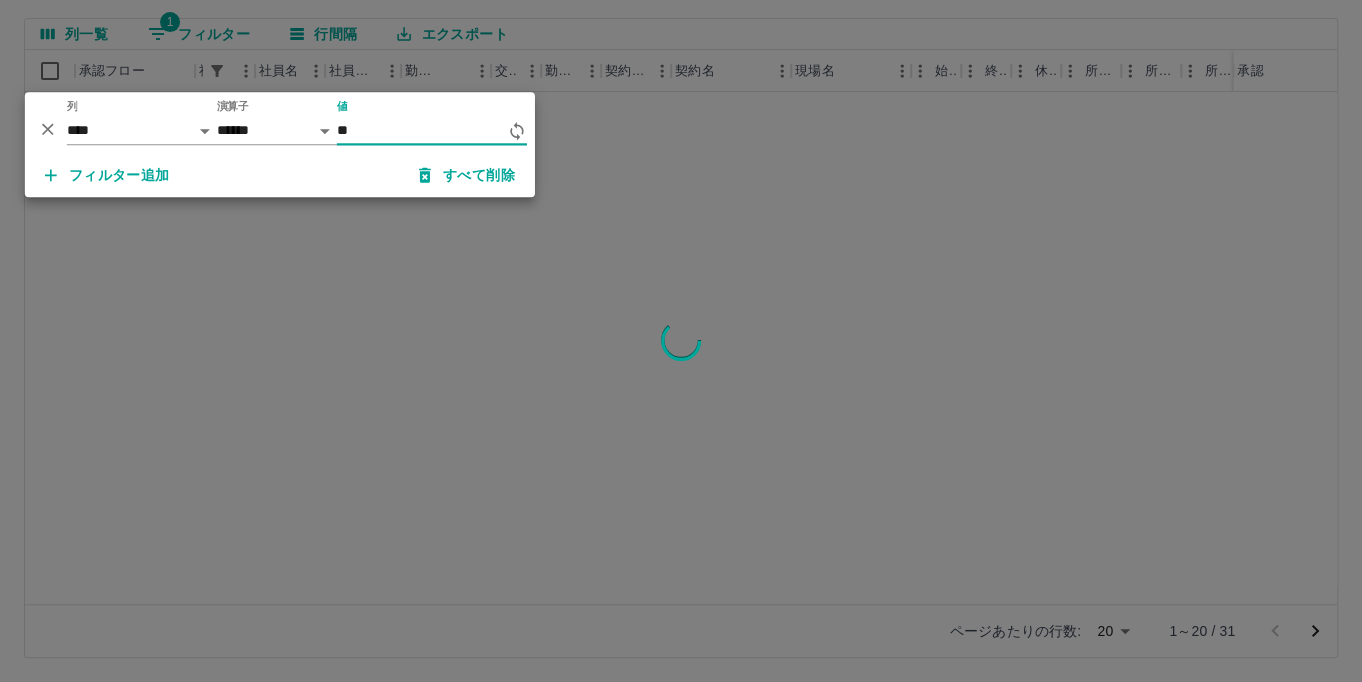 type on "*" 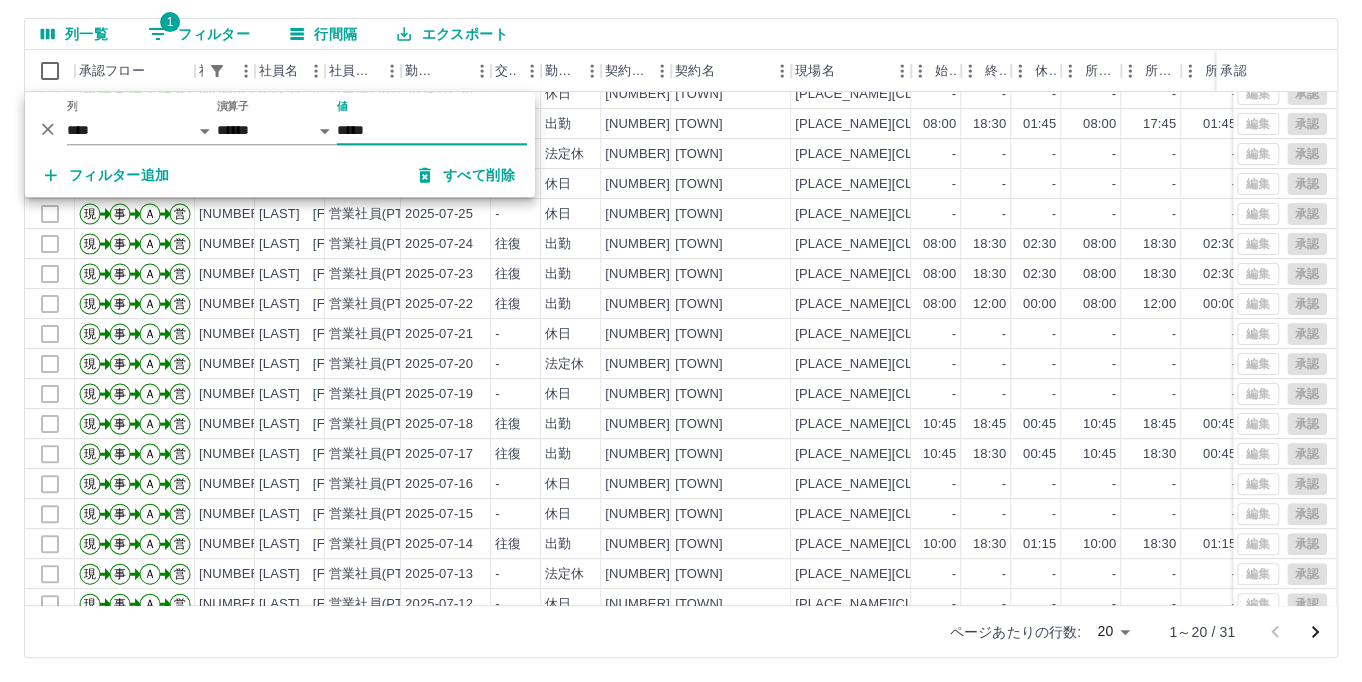 scroll, scrollTop: 100, scrollLeft: 0, axis: vertical 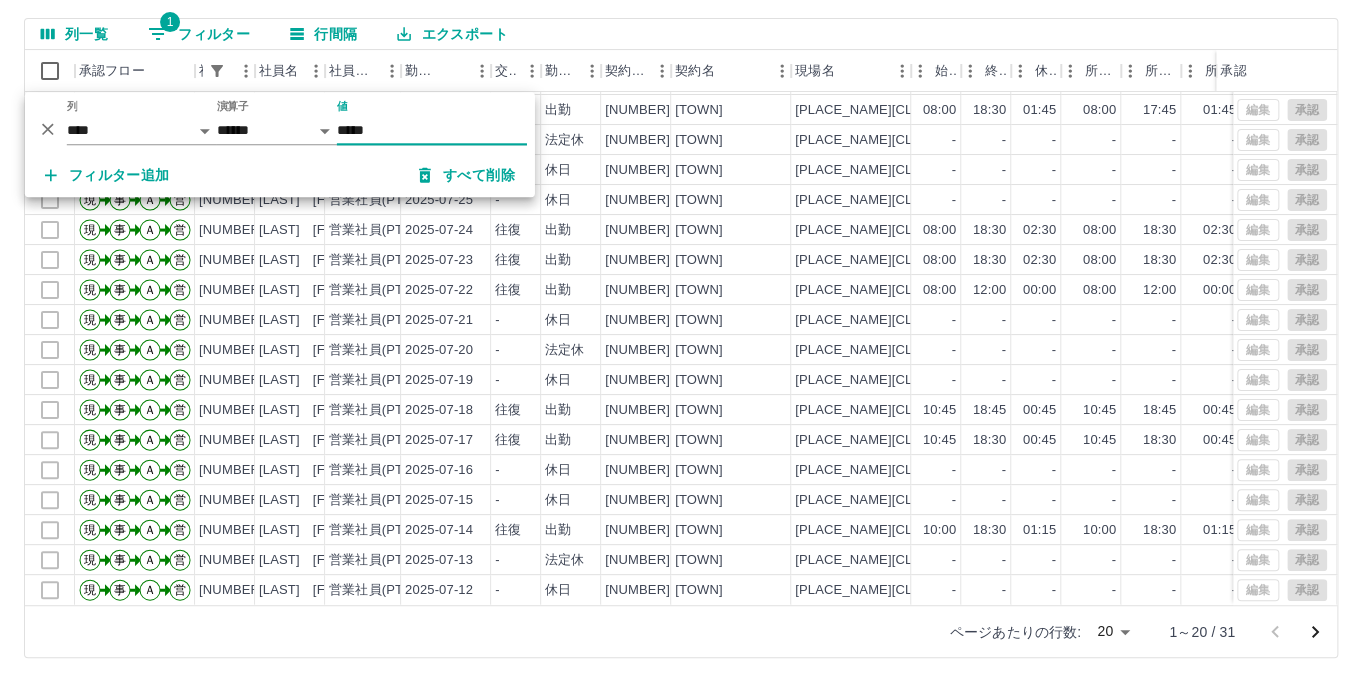 click on "*****" at bounding box center (432, 130) 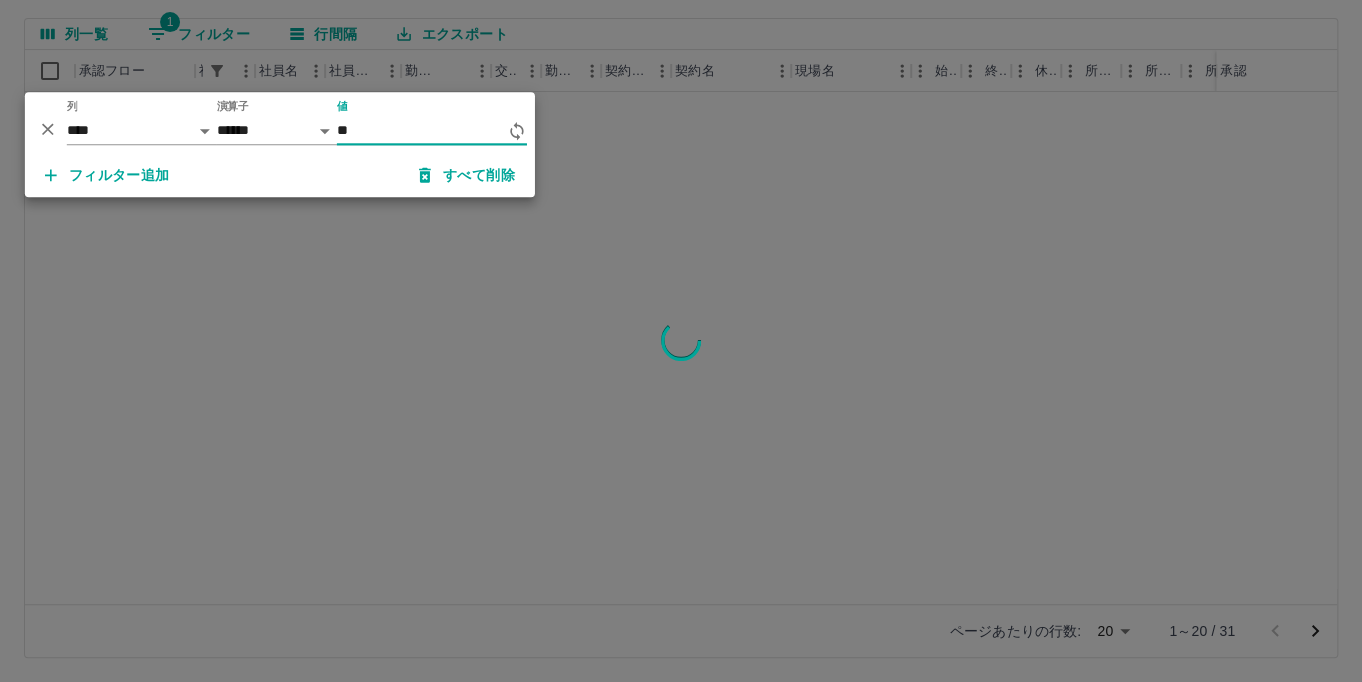 type on "*" 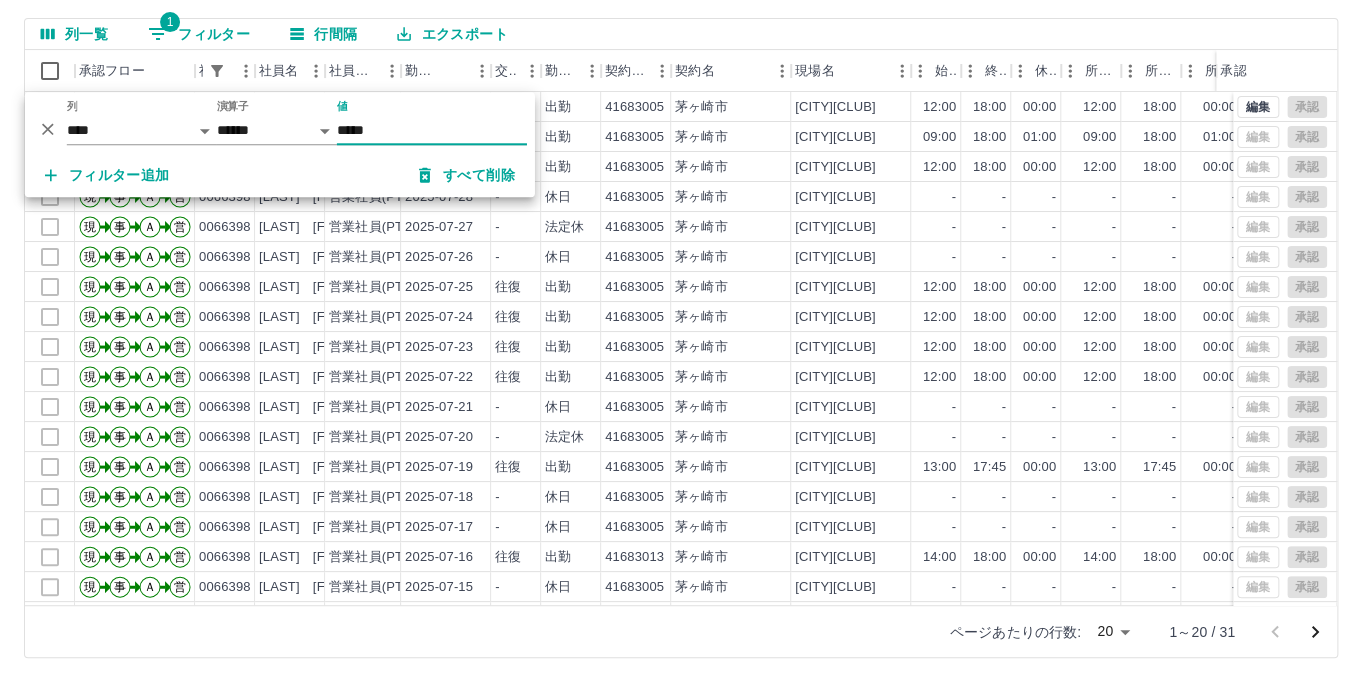 scroll, scrollTop: 100, scrollLeft: 0, axis: vertical 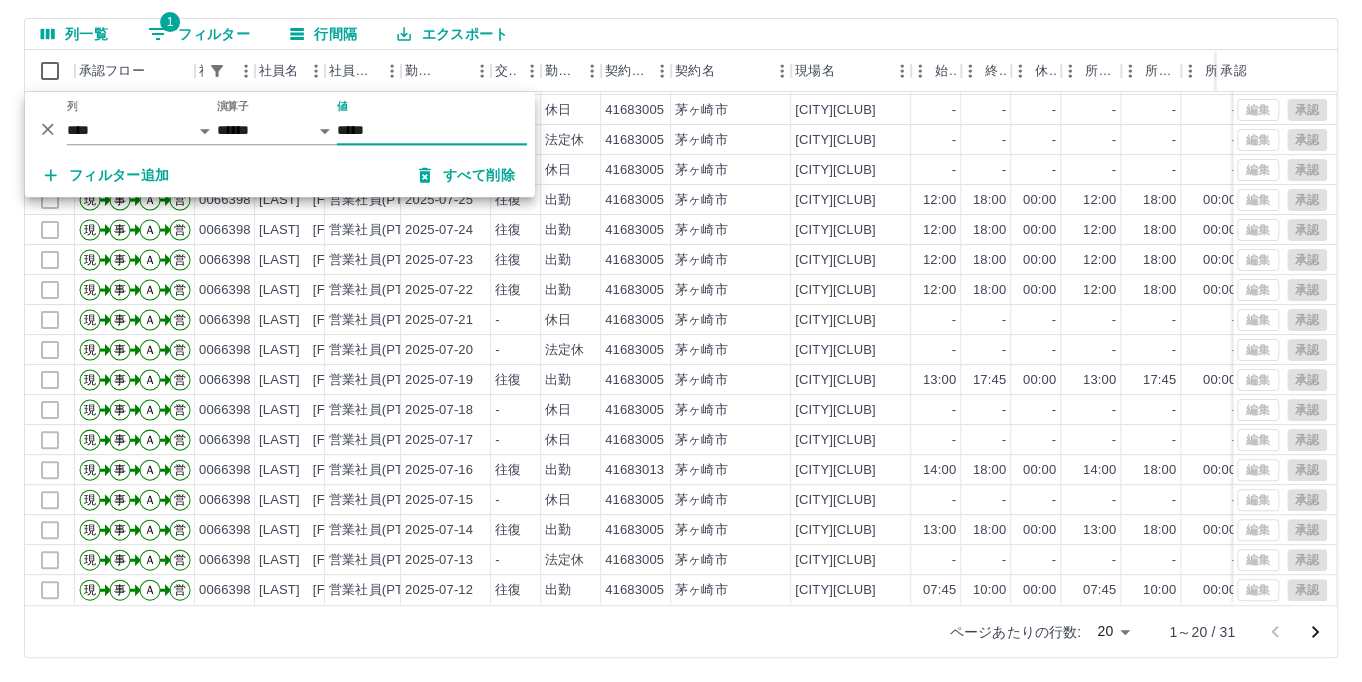 type on "*****" 